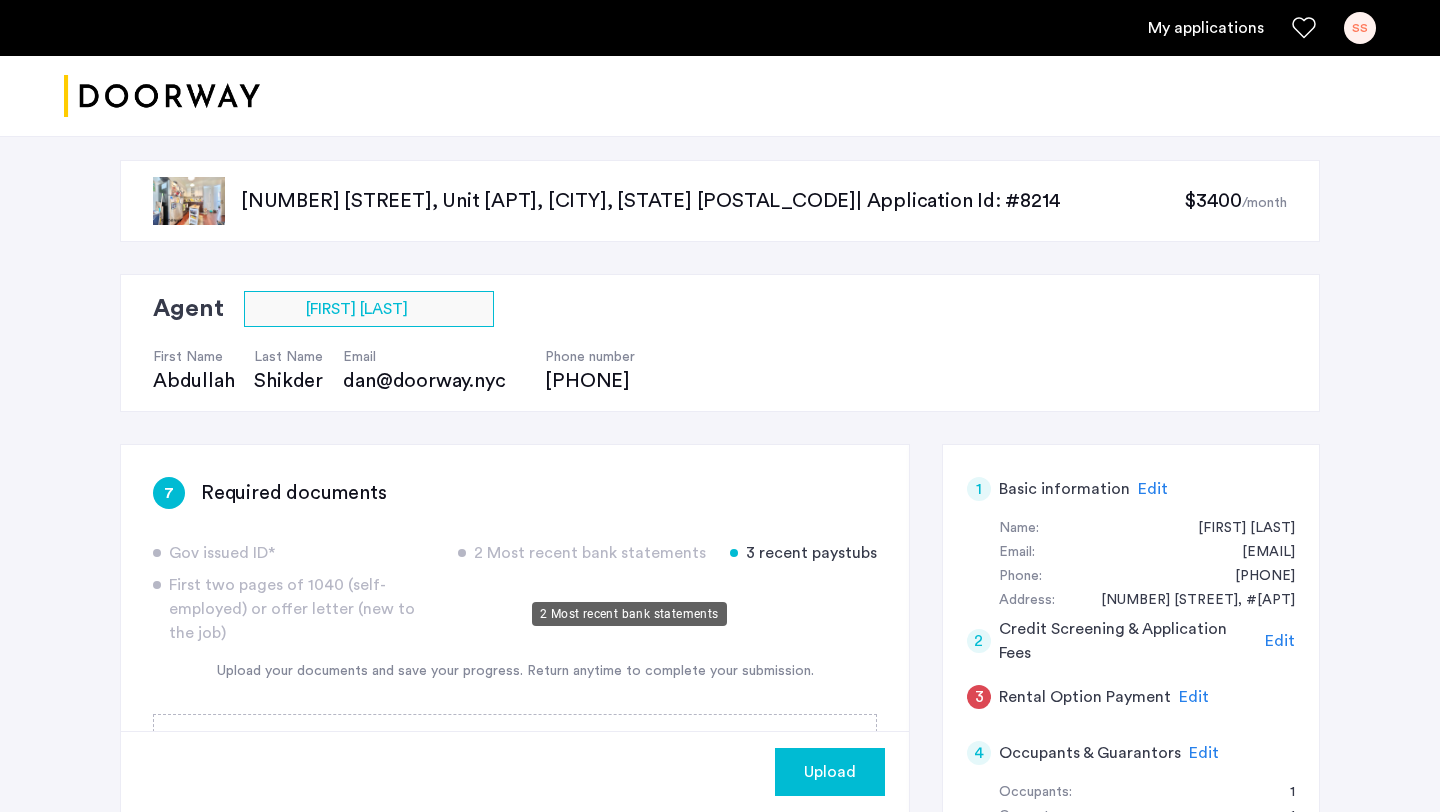 scroll, scrollTop: 624, scrollLeft: 0, axis: vertical 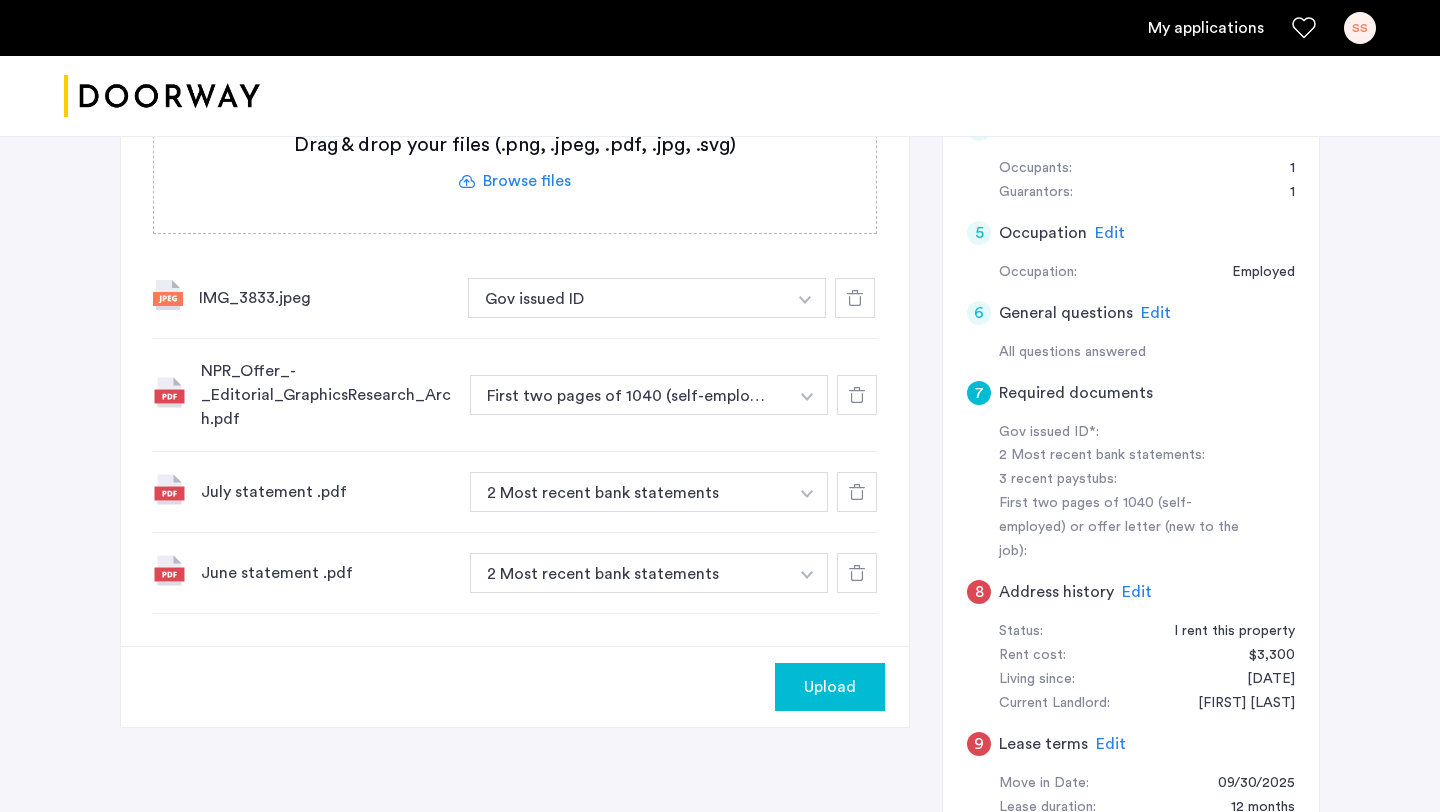 click on "Upload" 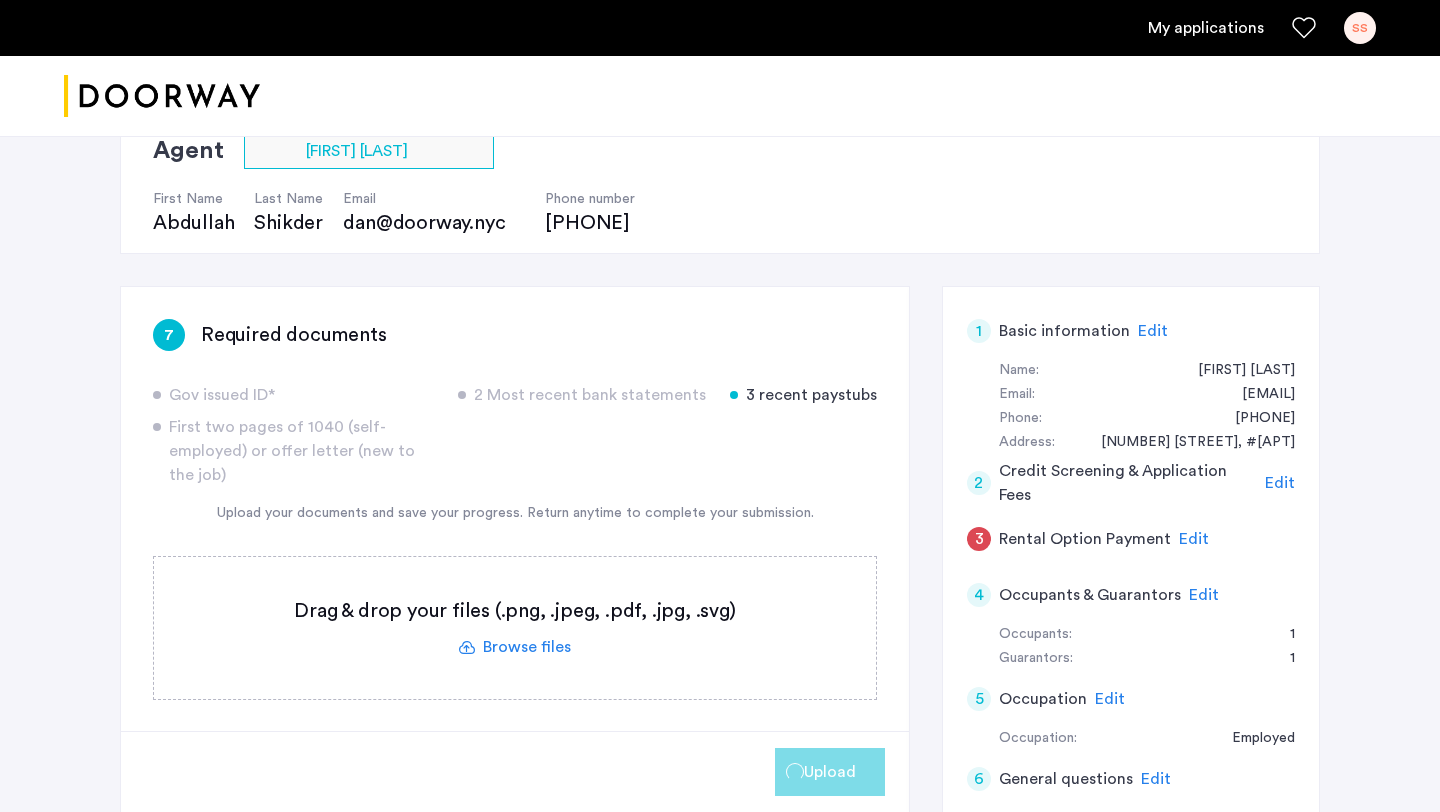 scroll, scrollTop: 143, scrollLeft: 0, axis: vertical 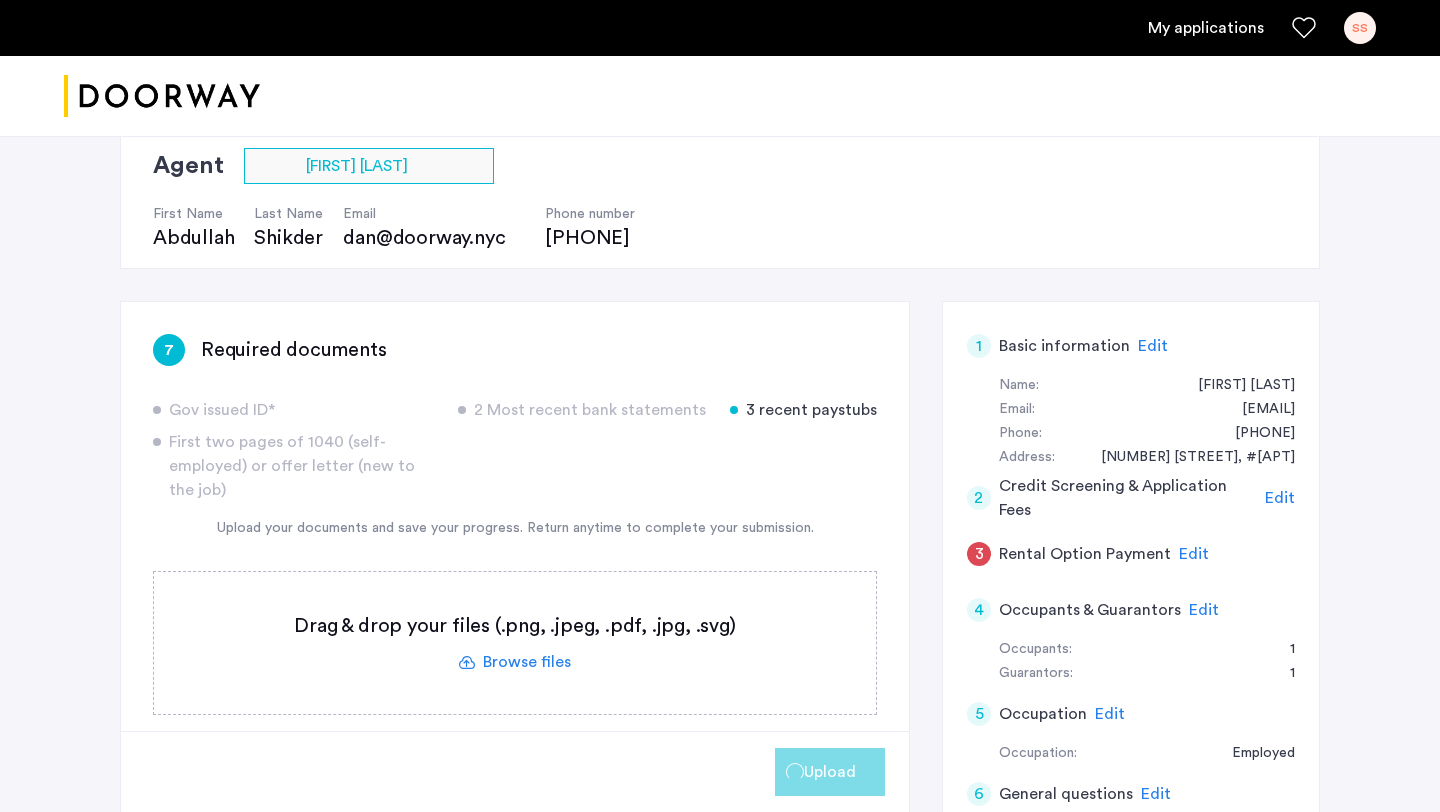 click on "3 recent paystubs" 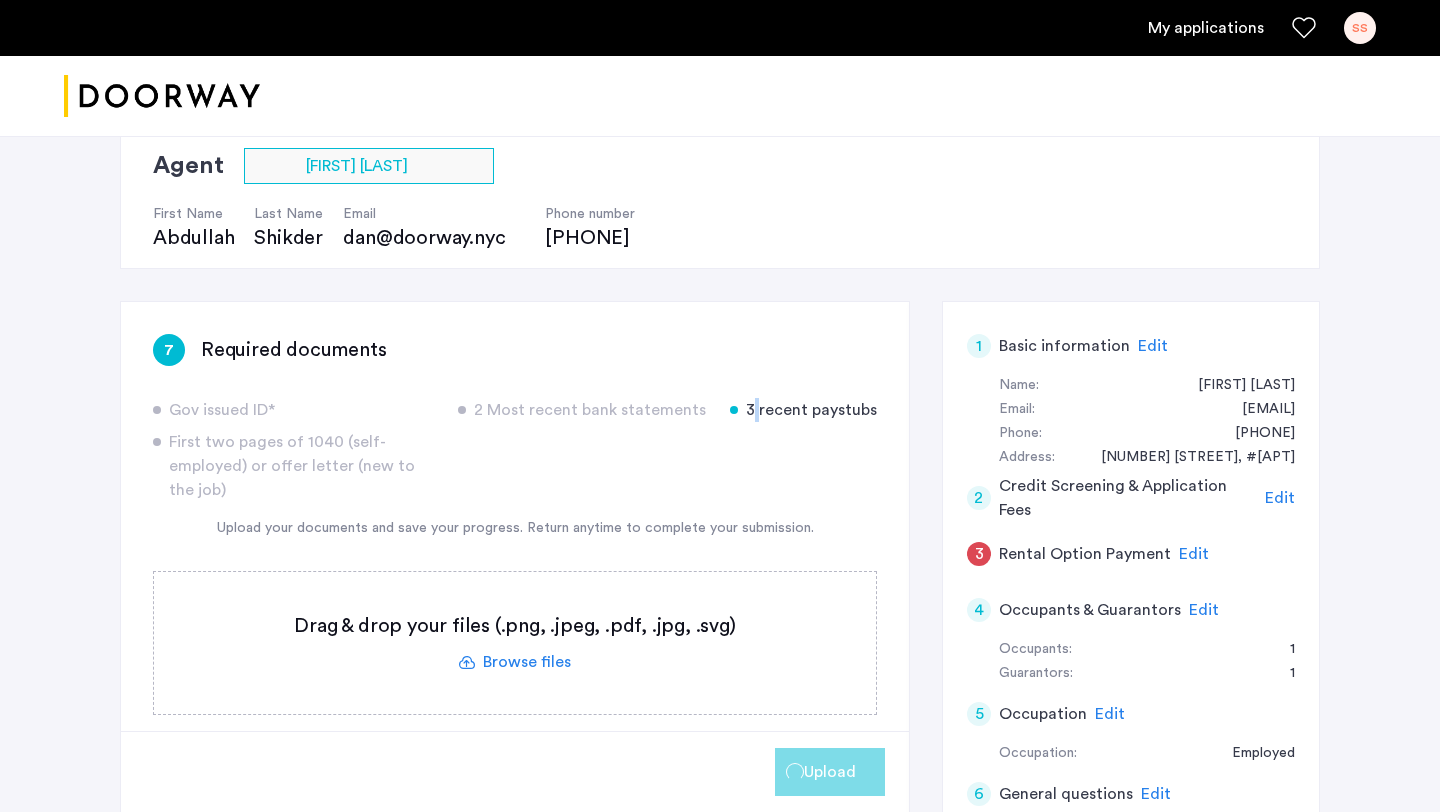click on "3 recent paystubs" 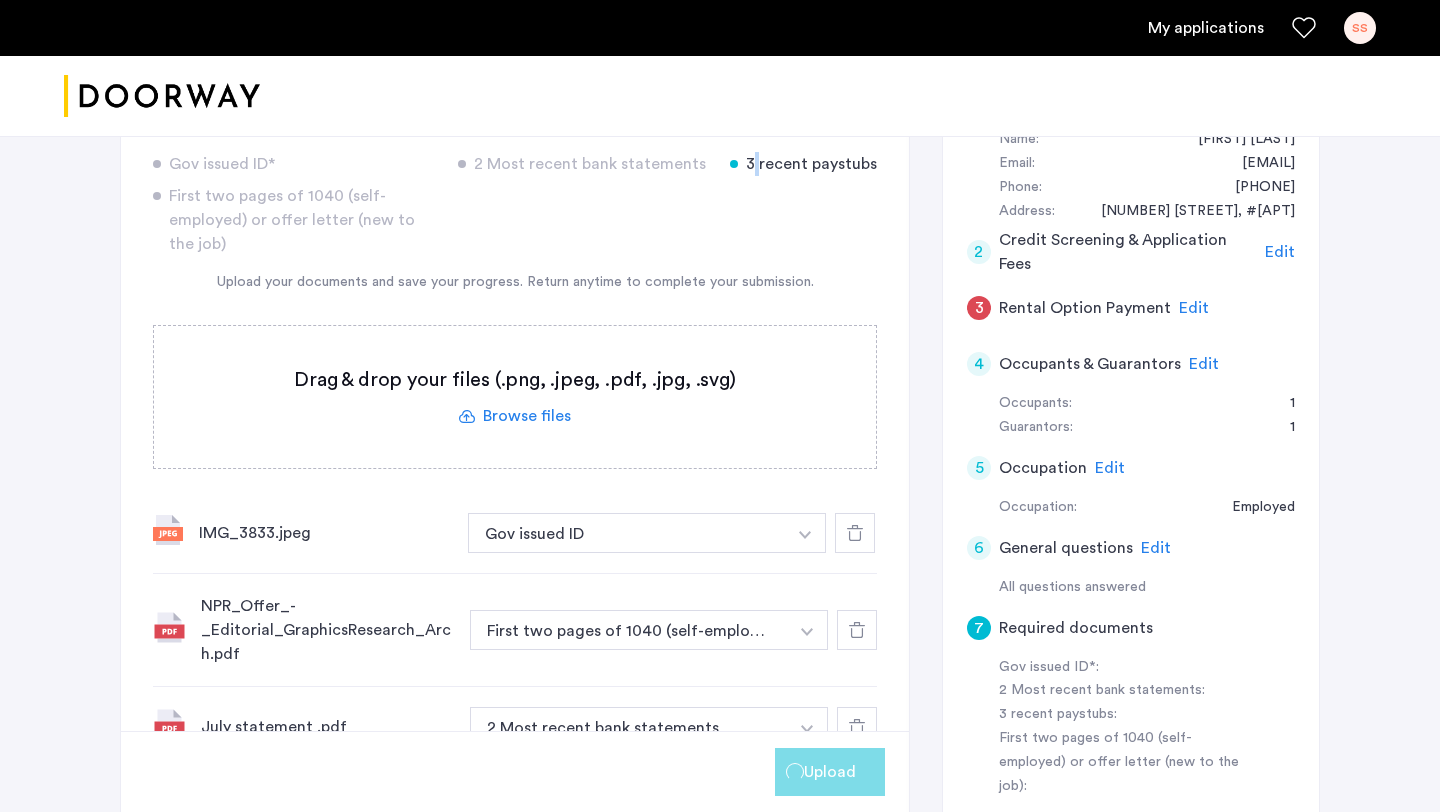 scroll, scrollTop: 373, scrollLeft: 0, axis: vertical 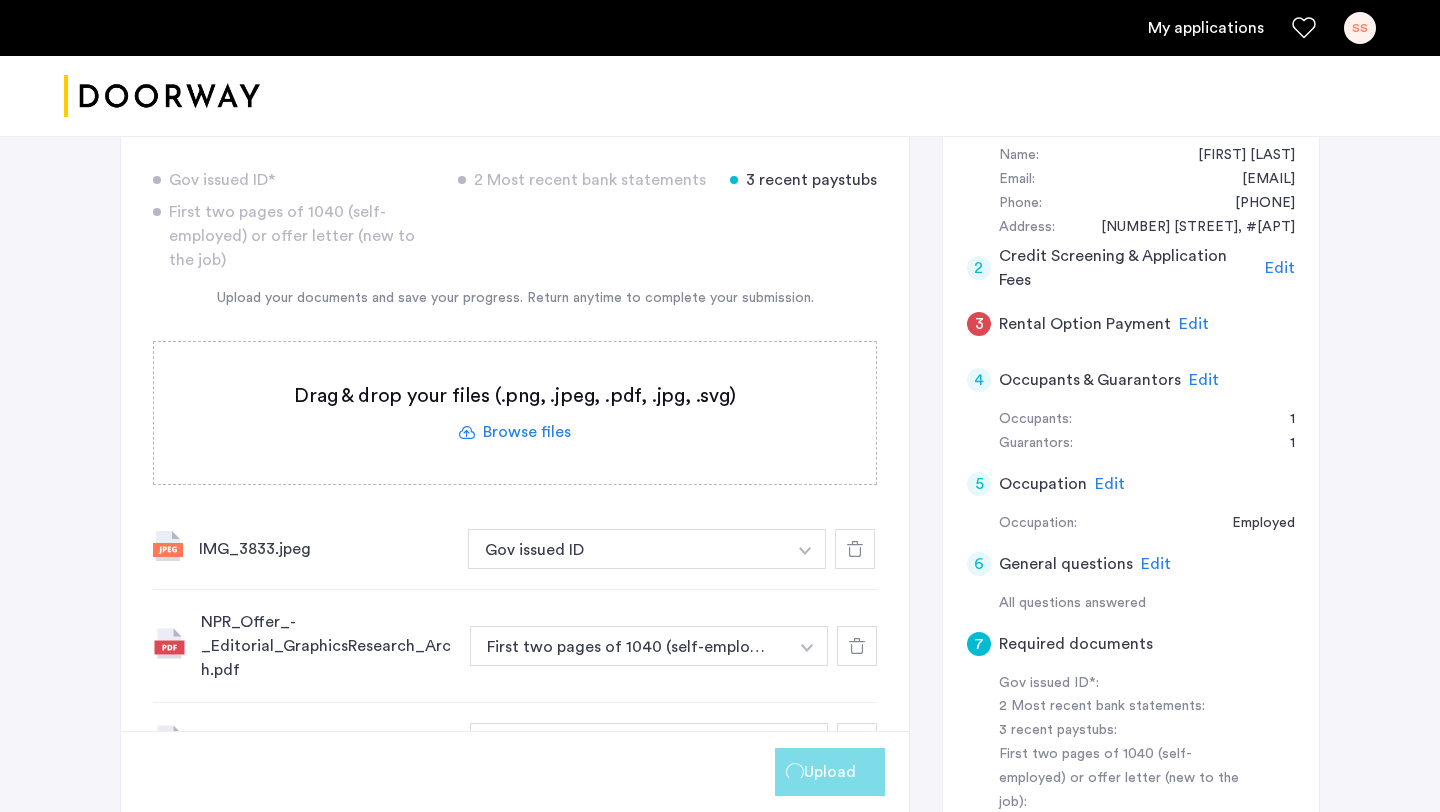 click 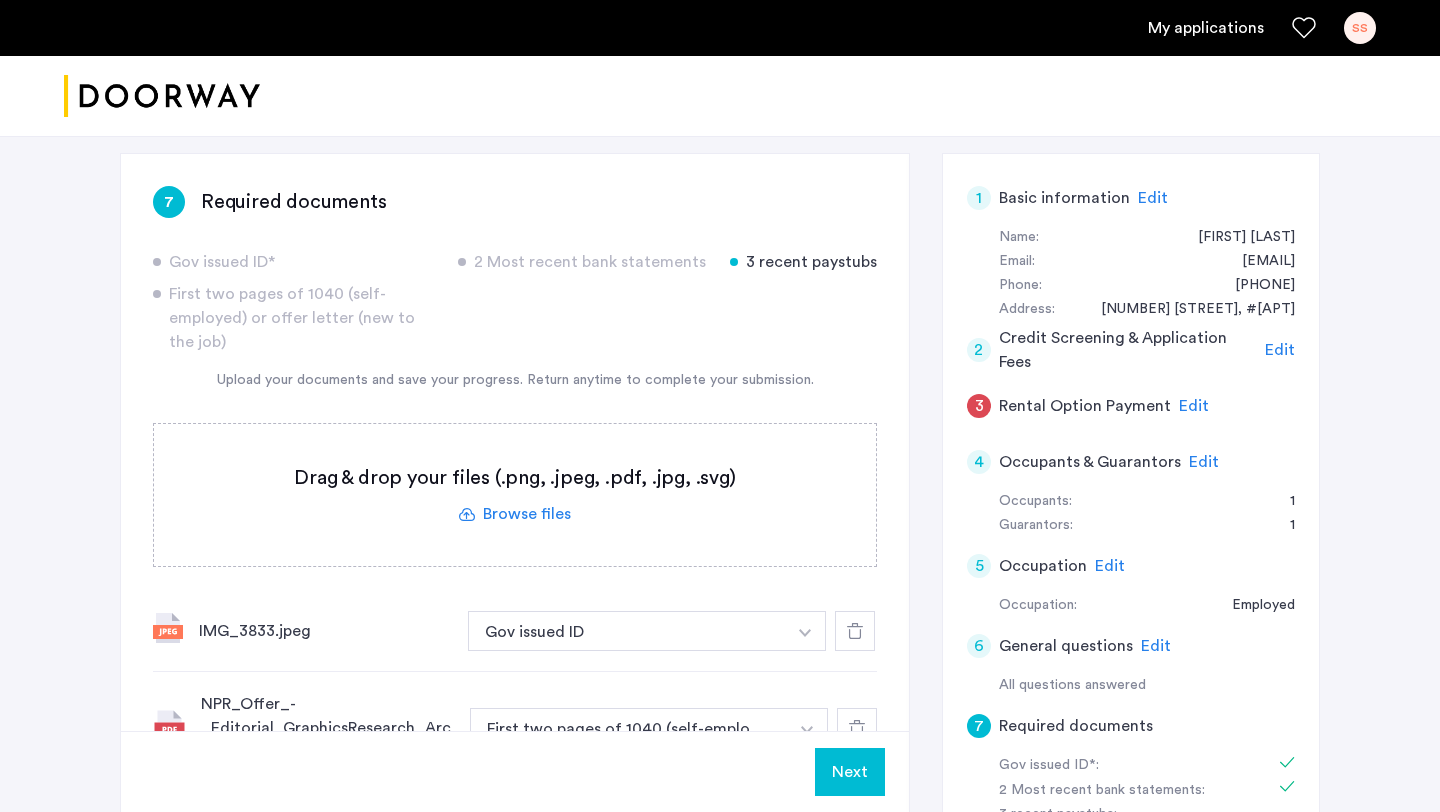 scroll, scrollTop: 262, scrollLeft: 0, axis: vertical 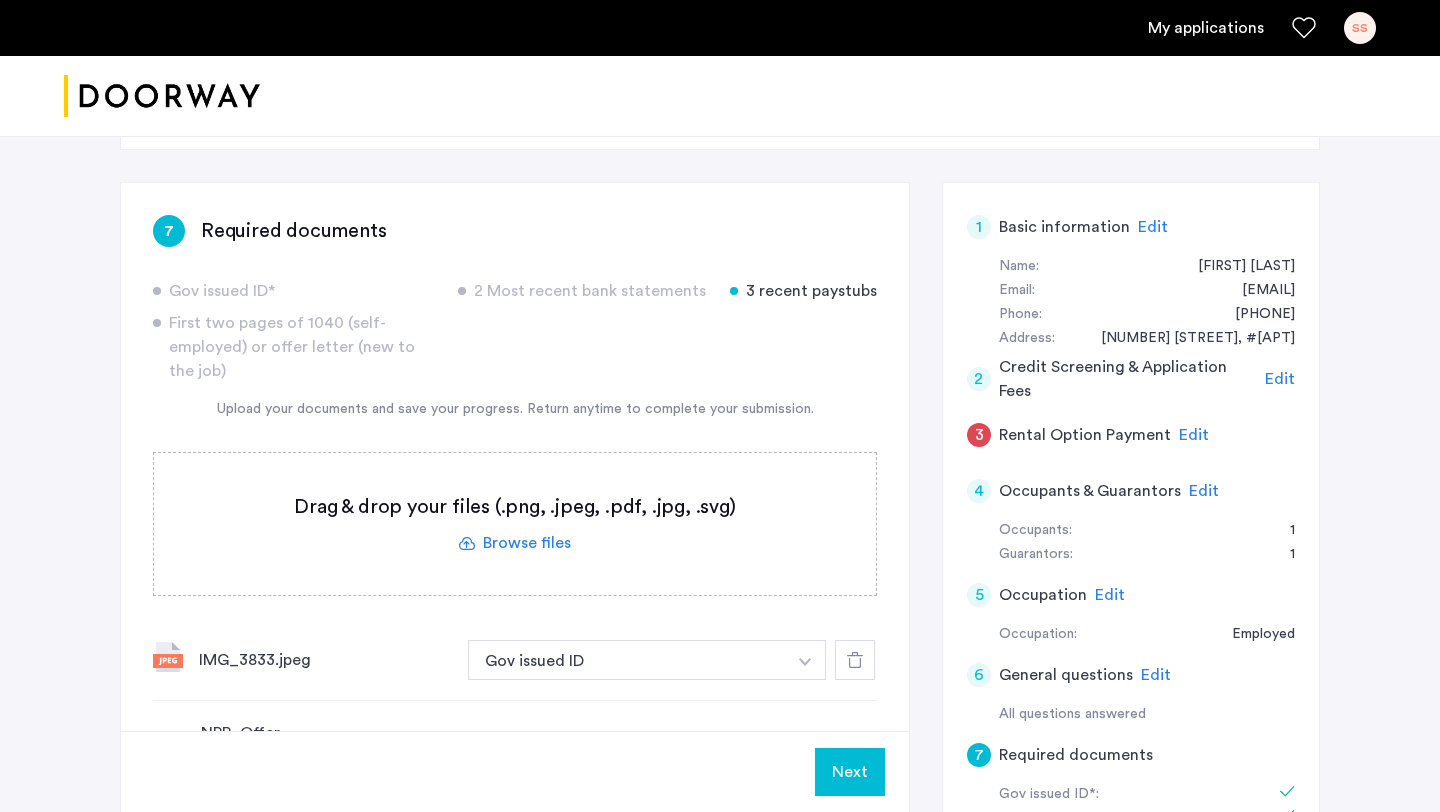 click 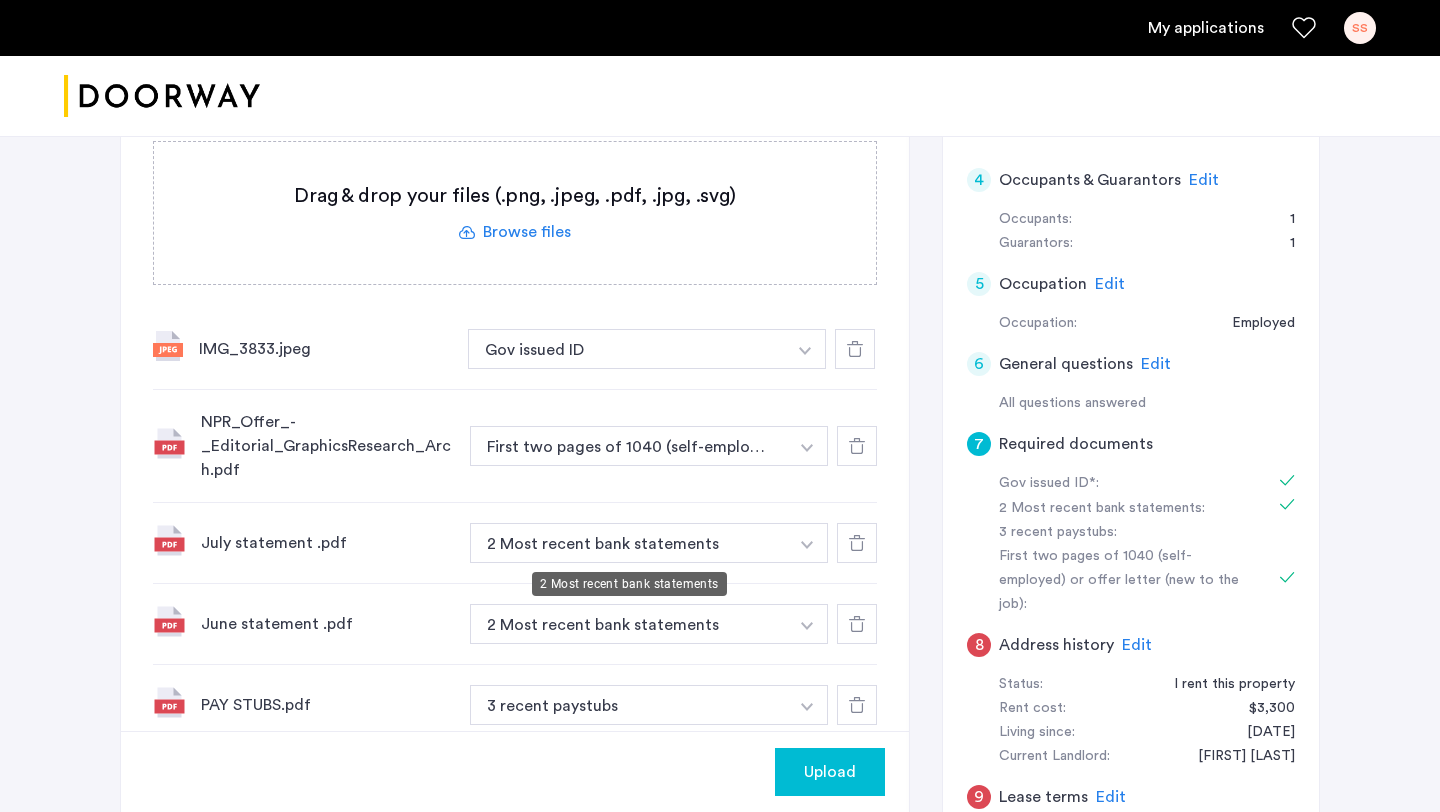 scroll, scrollTop: 474, scrollLeft: 0, axis: vertical 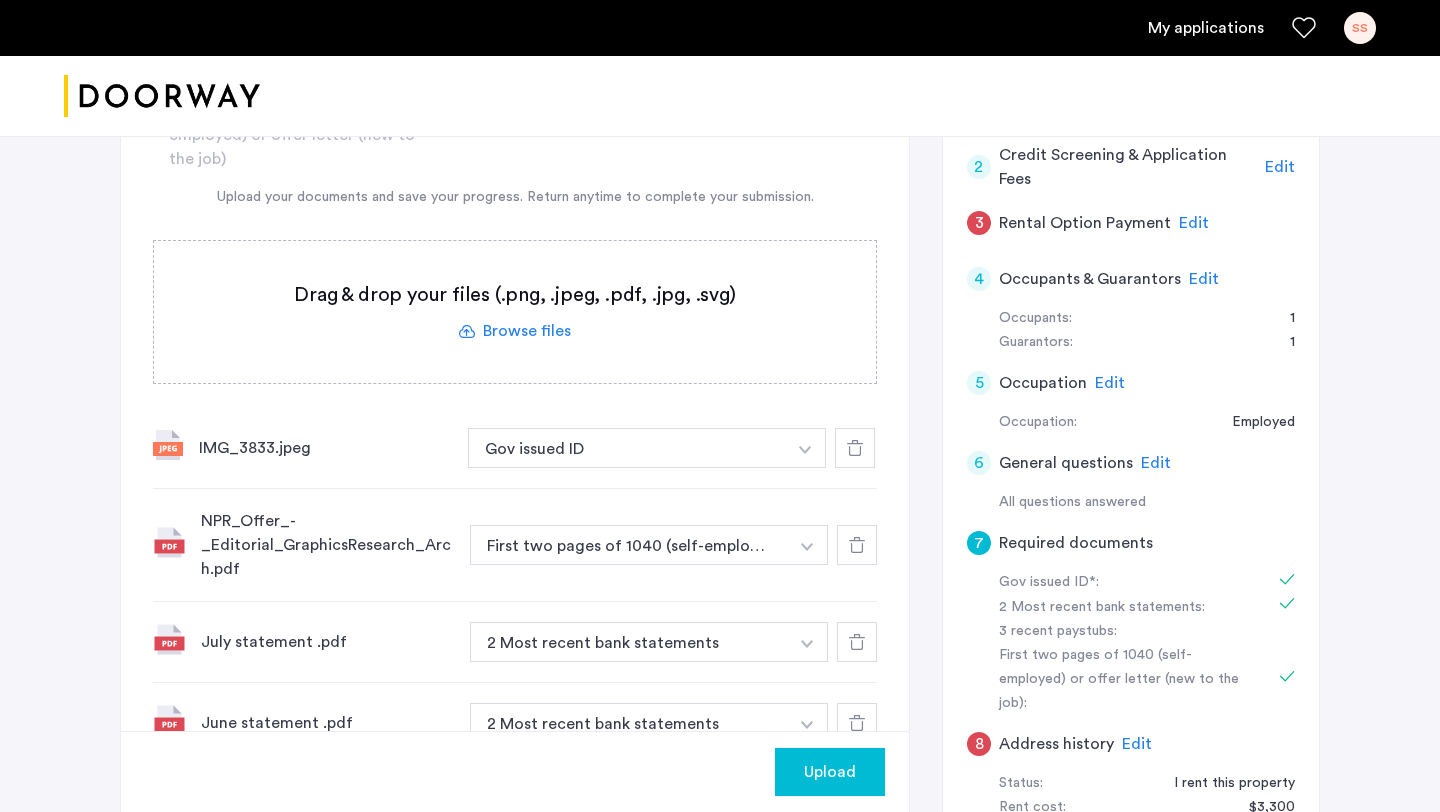 click 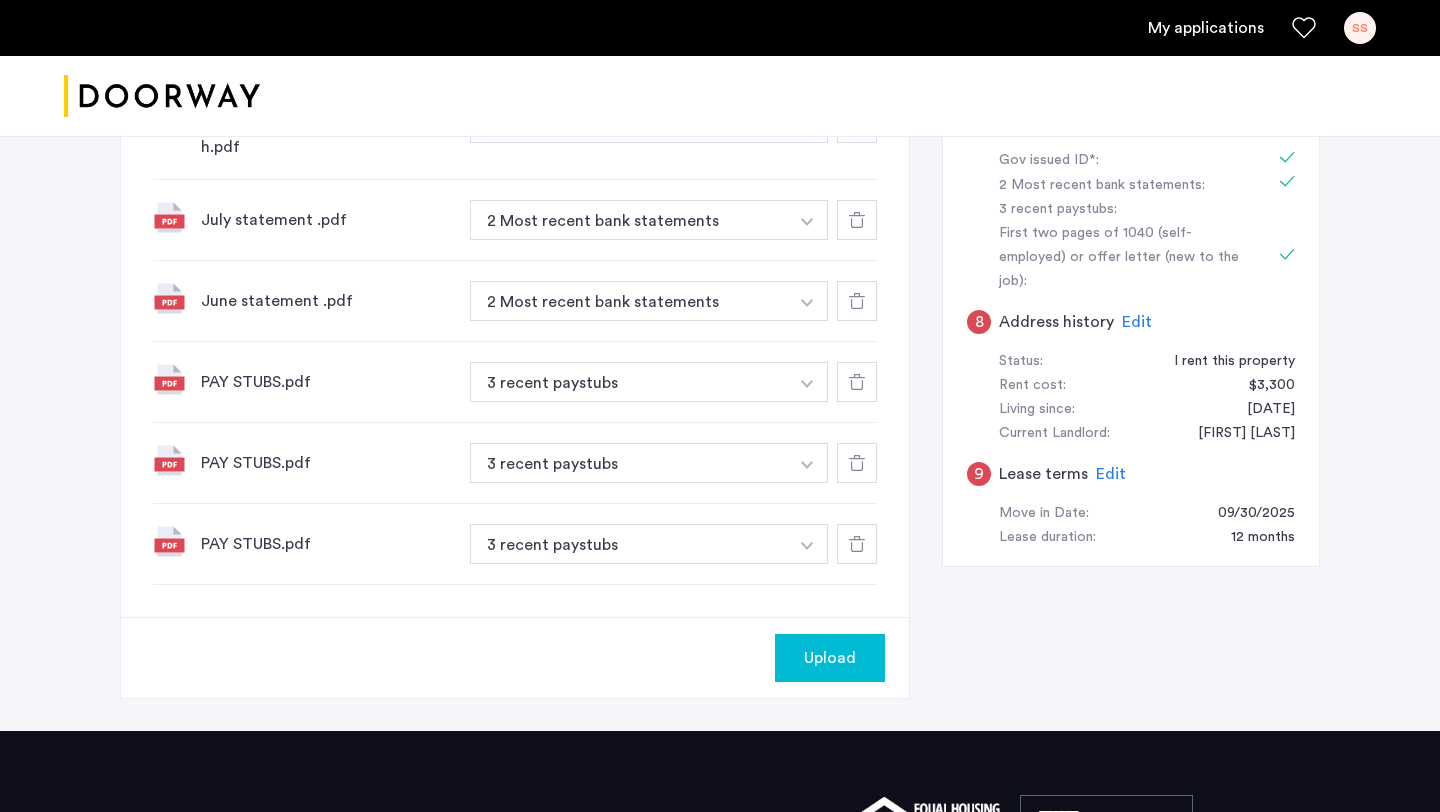 scroll, scrollTop: 903, scrollLeft: 0, axis: vertical 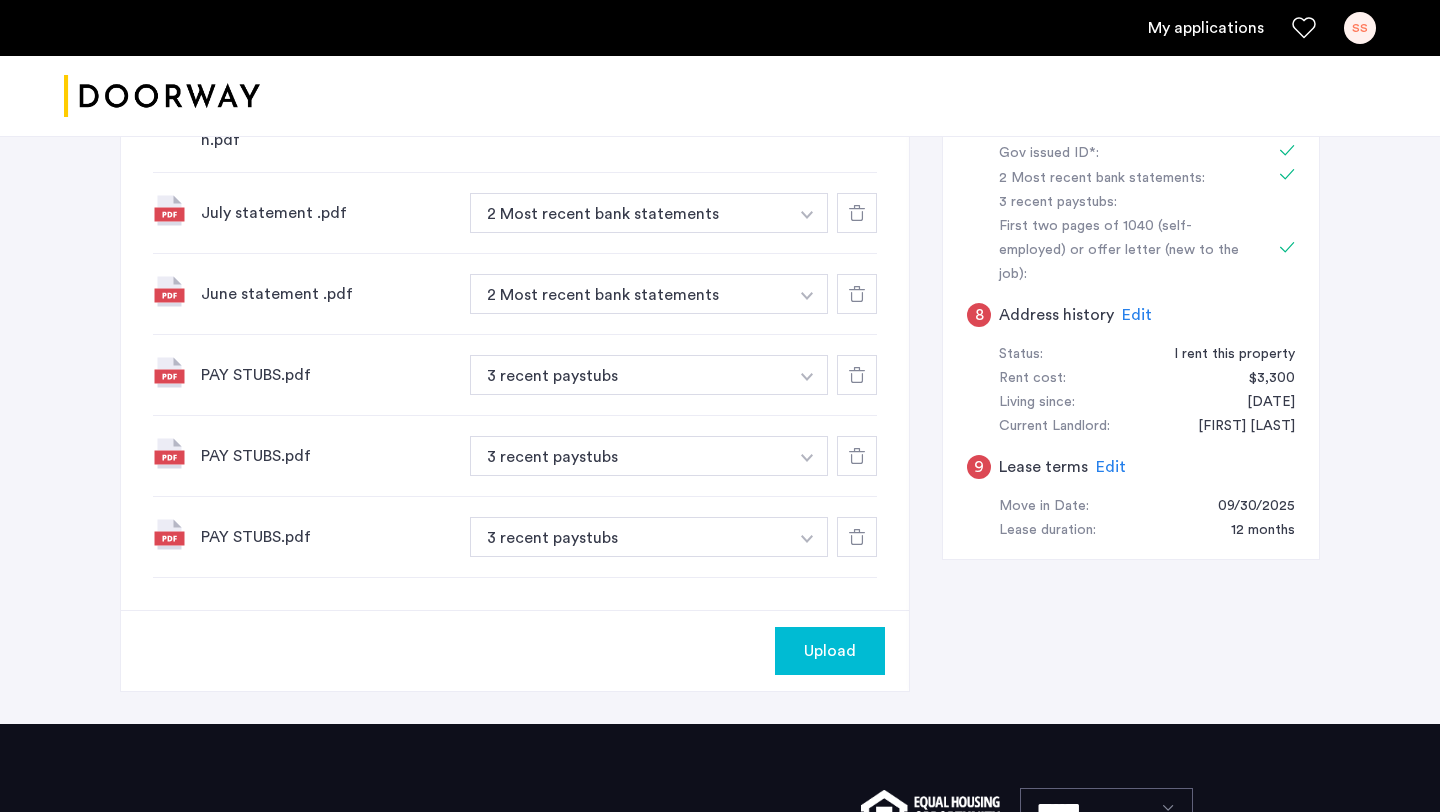 click on "Upload" 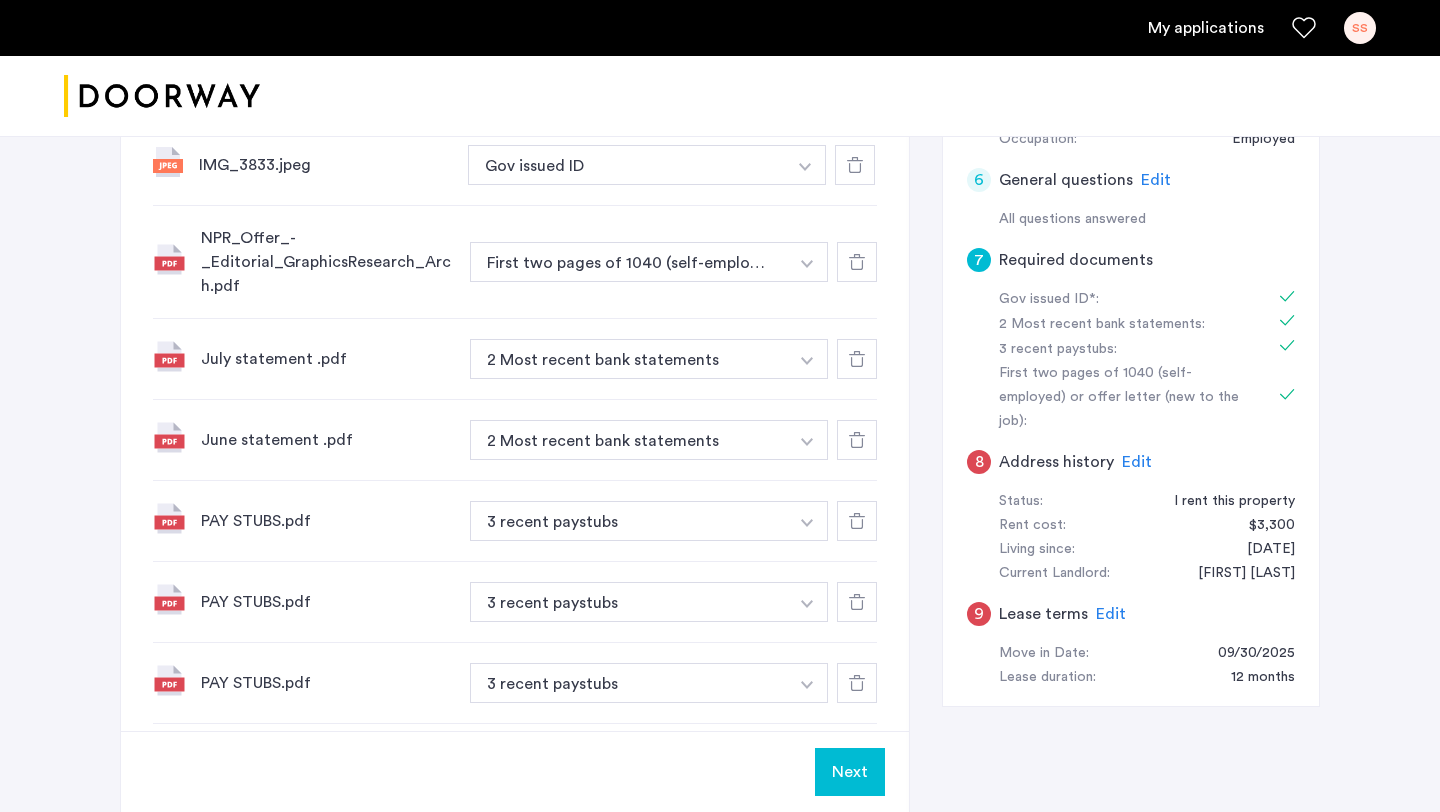 scroll, scrollTop: 1106, scrollLeft: 0, axis: vertical 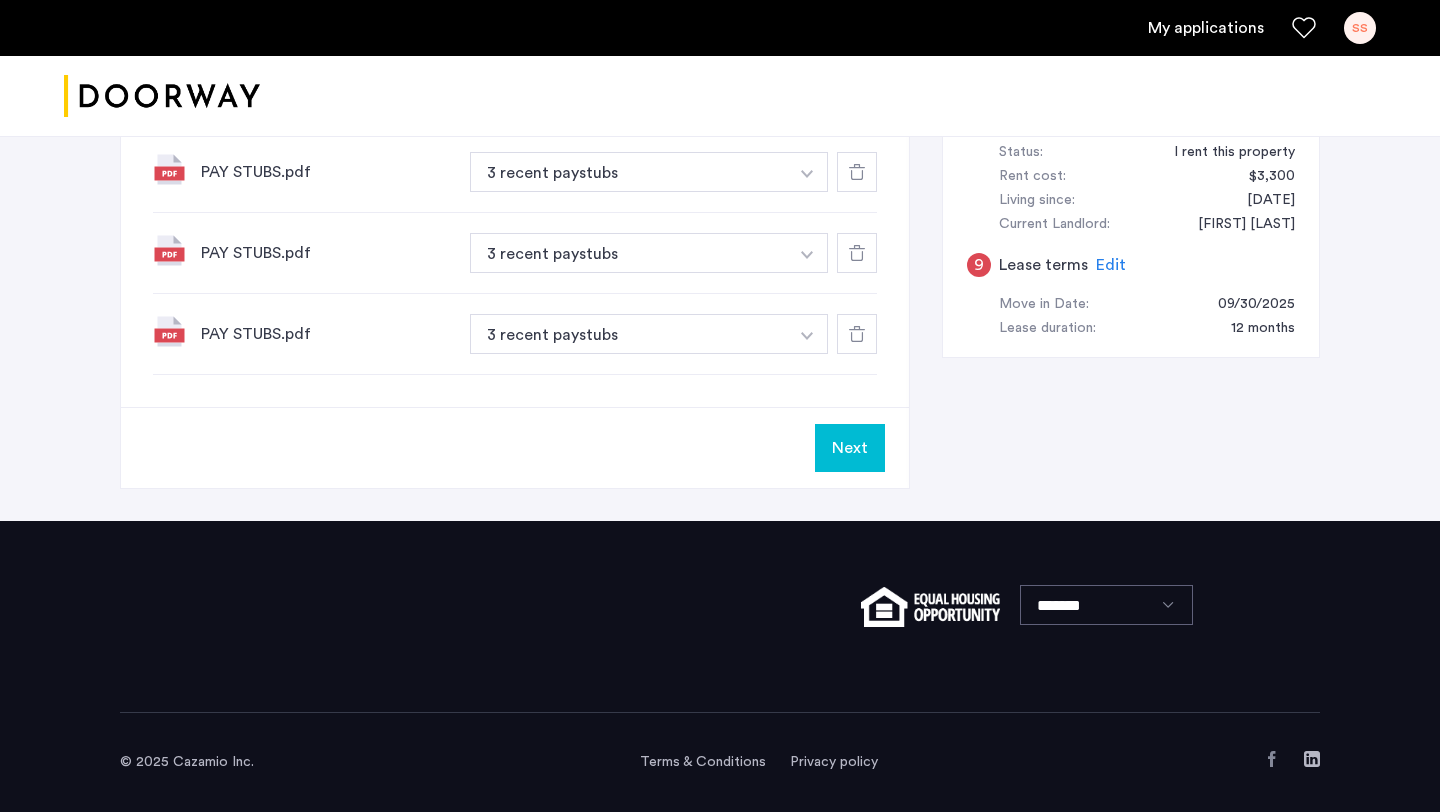 click on "Next" 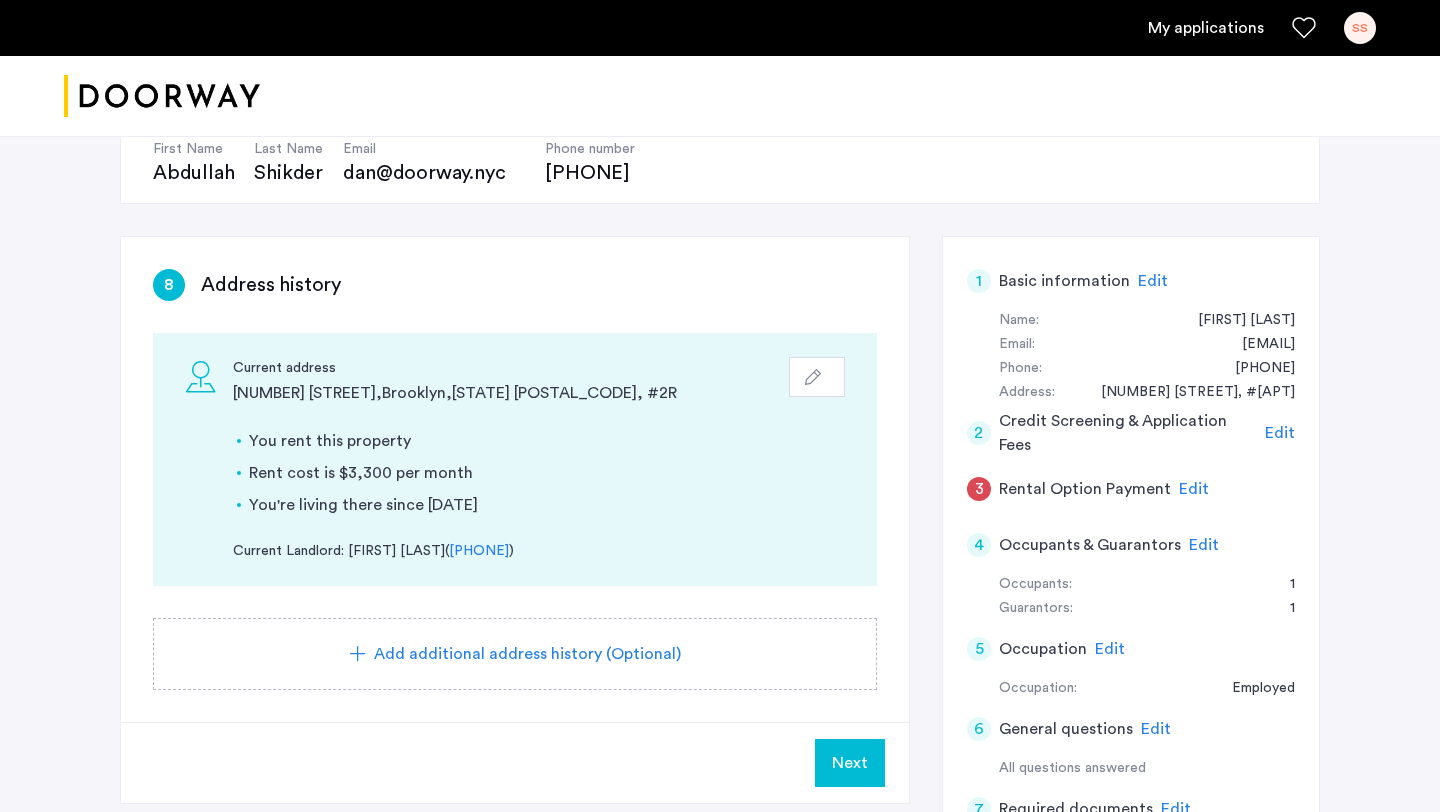 scroll, scrollTop: 232, scrollLeft: 0, axis: vertical 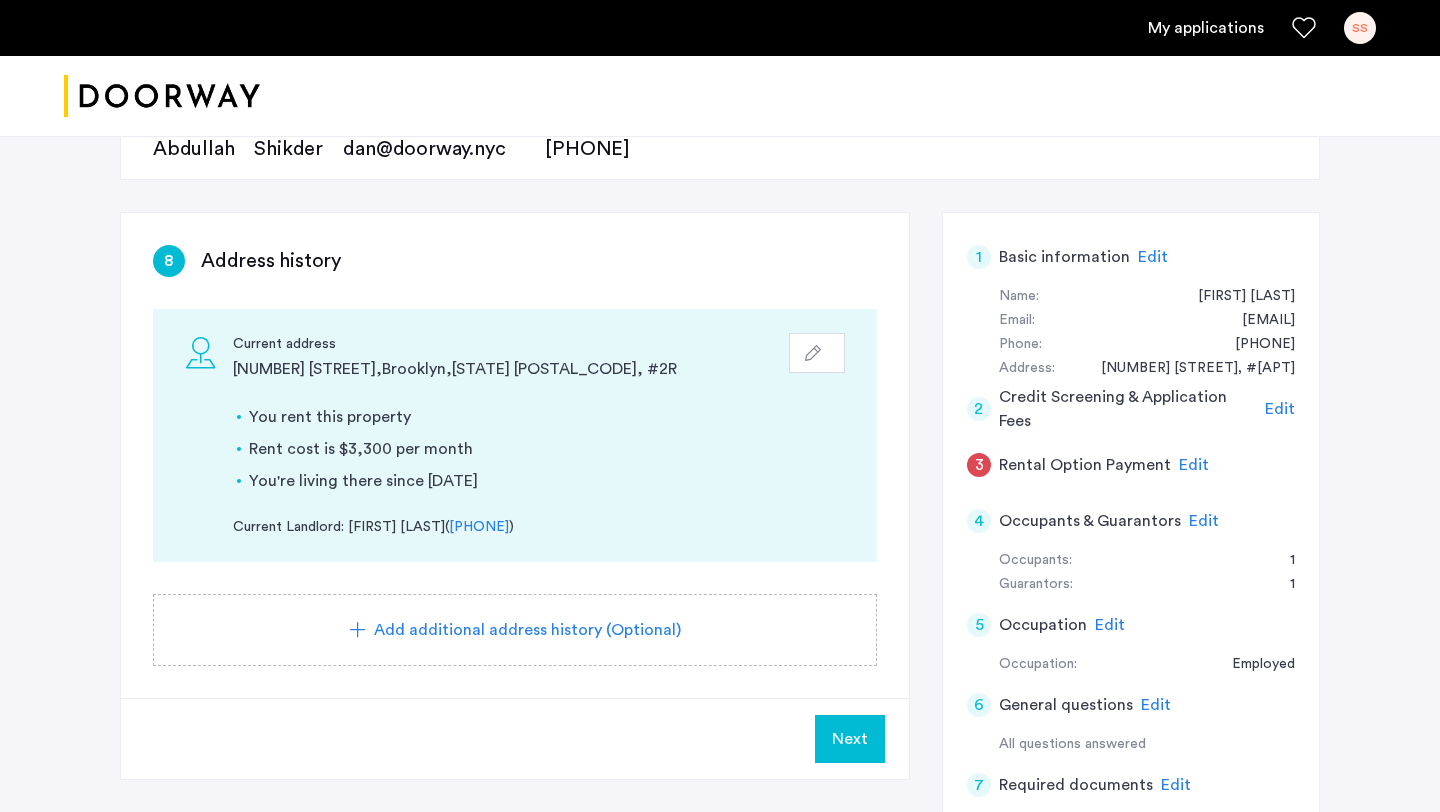 click on "Next" 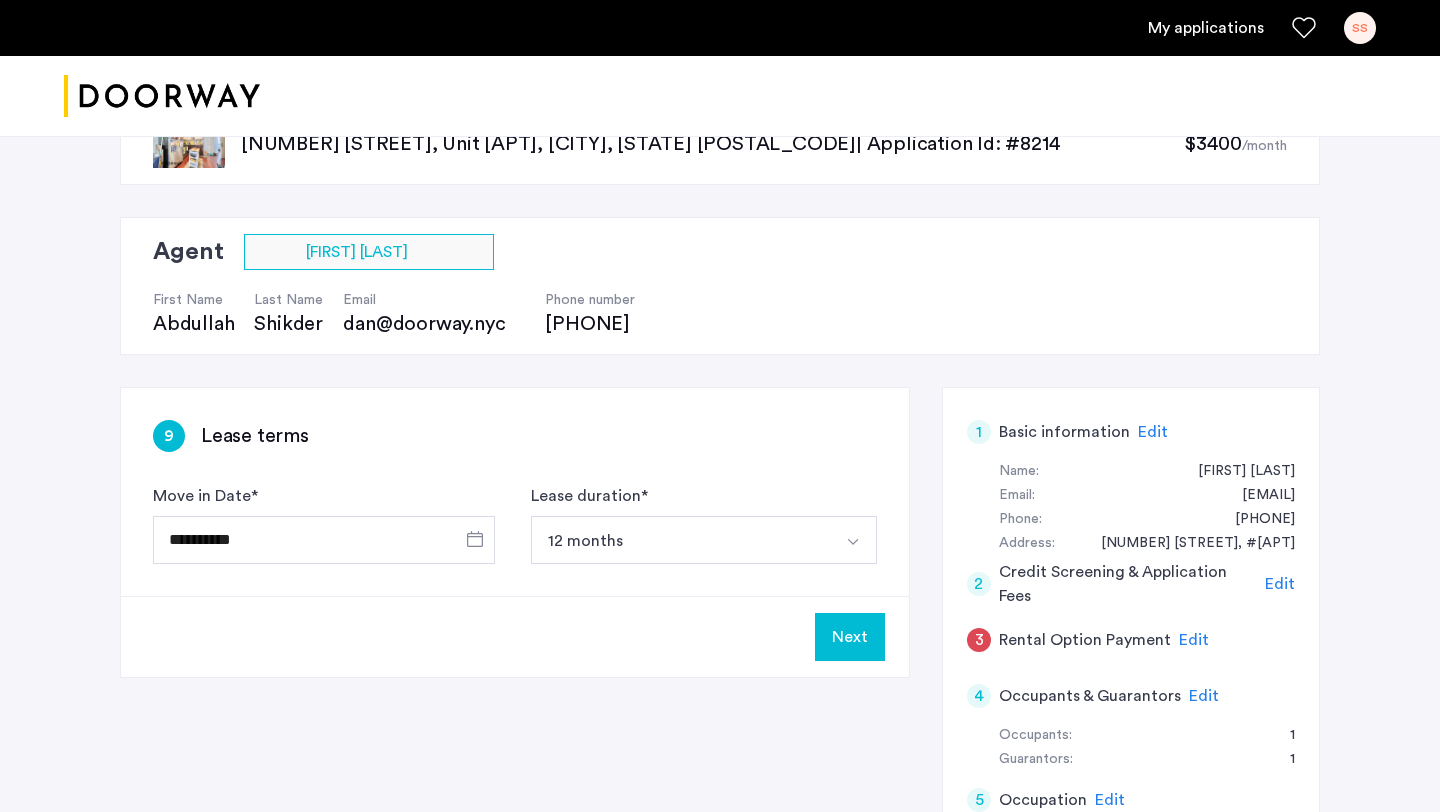 scroll, scrollTop: 64, scrollLeft: 0, axis: vertical 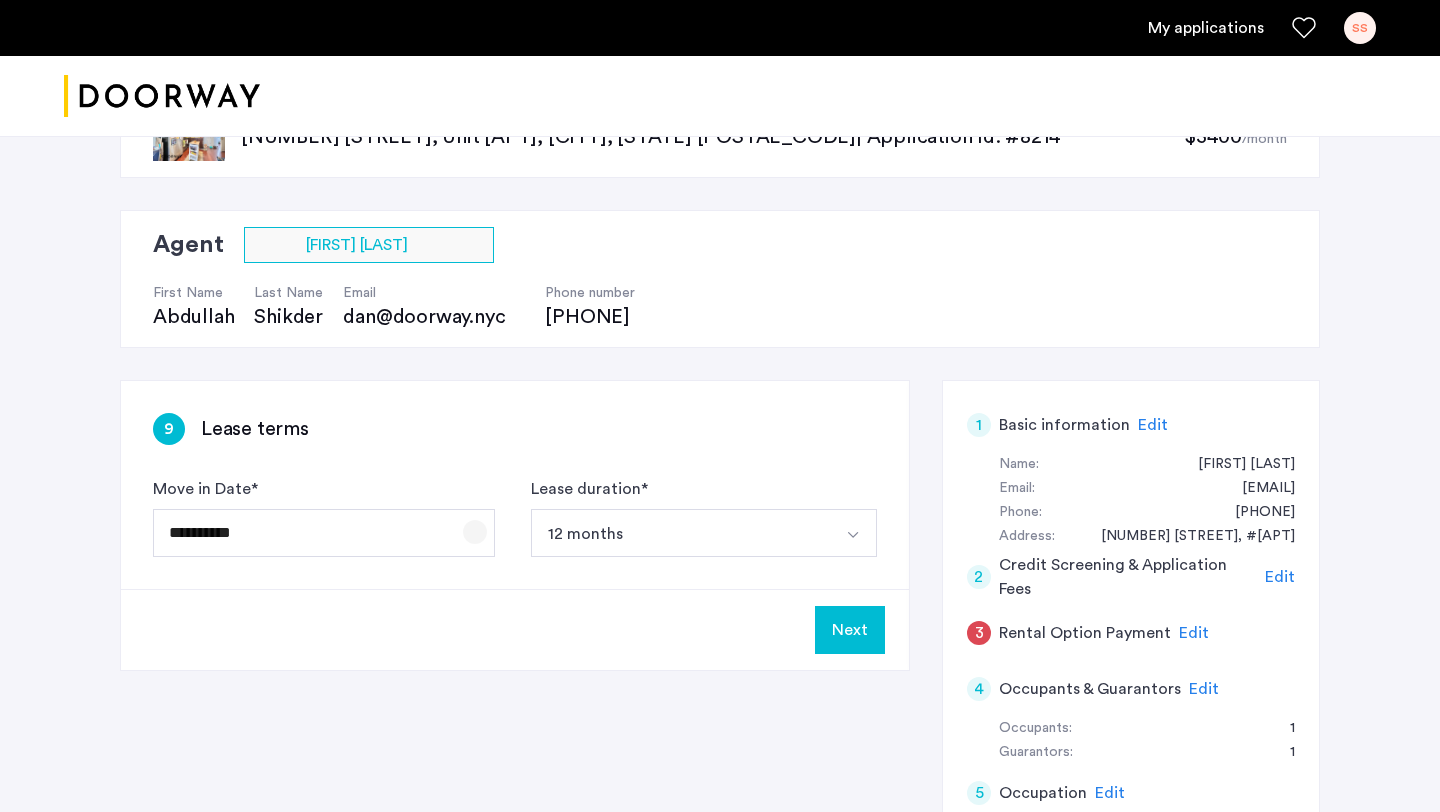 click 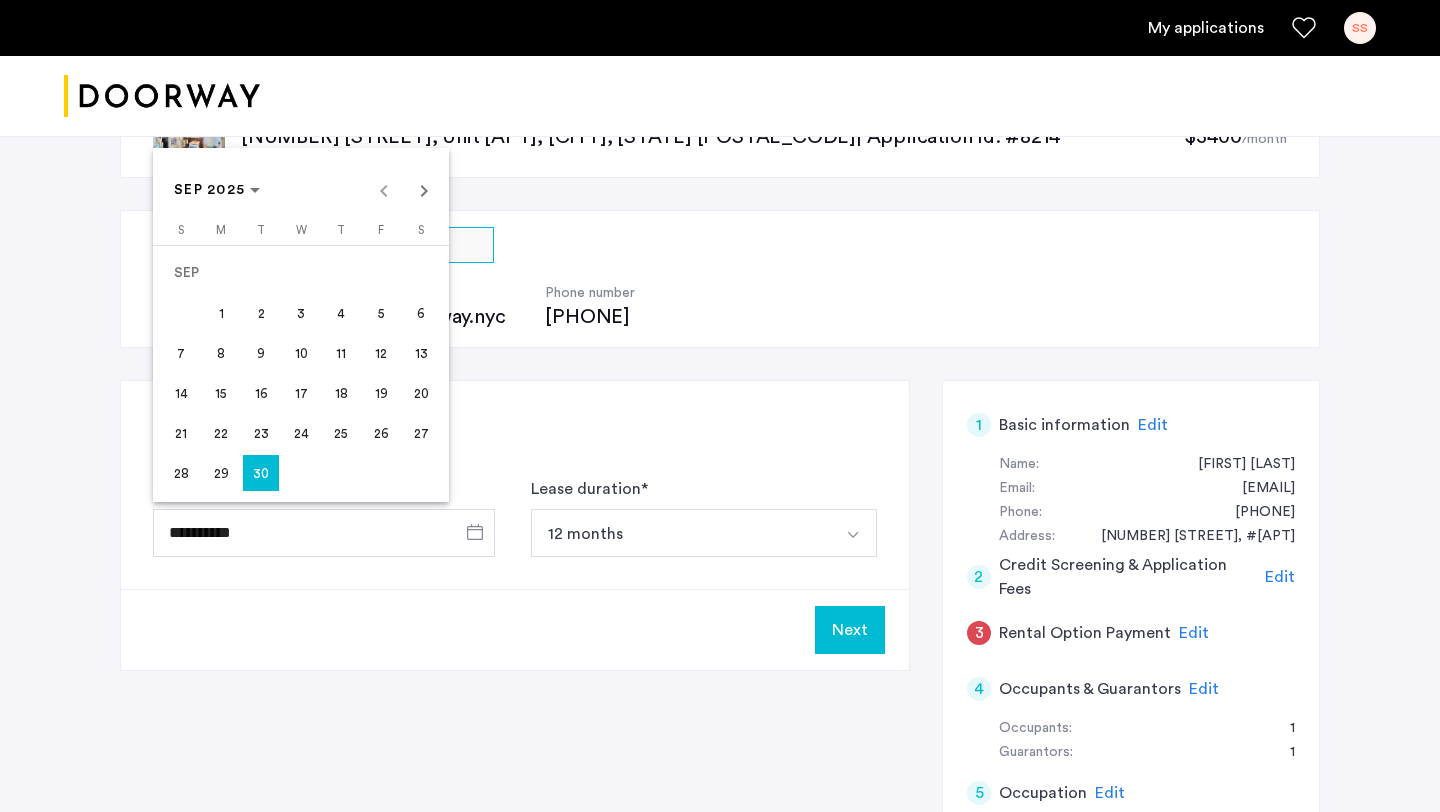click on "1" at bounding box center (221, 313) 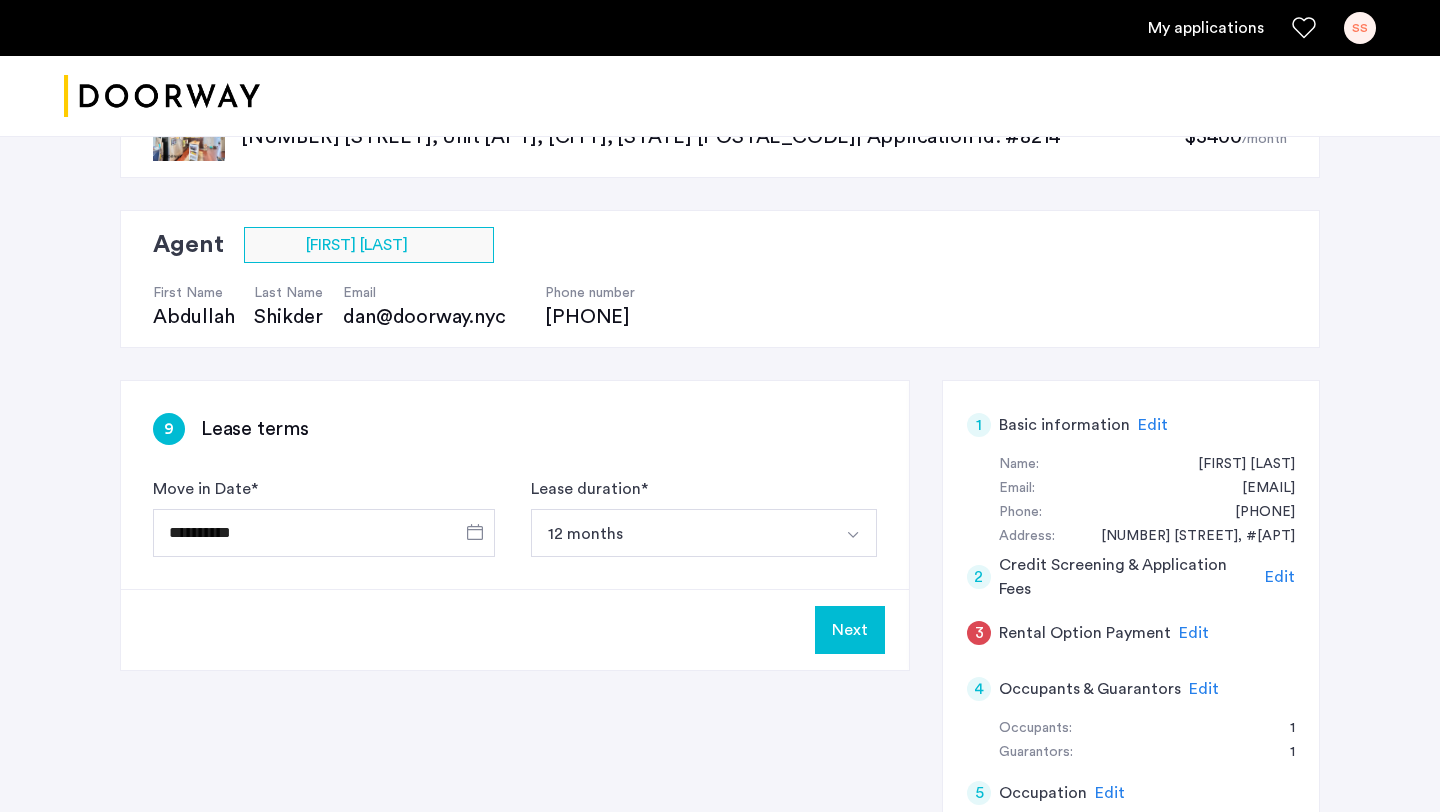 type on "**********" 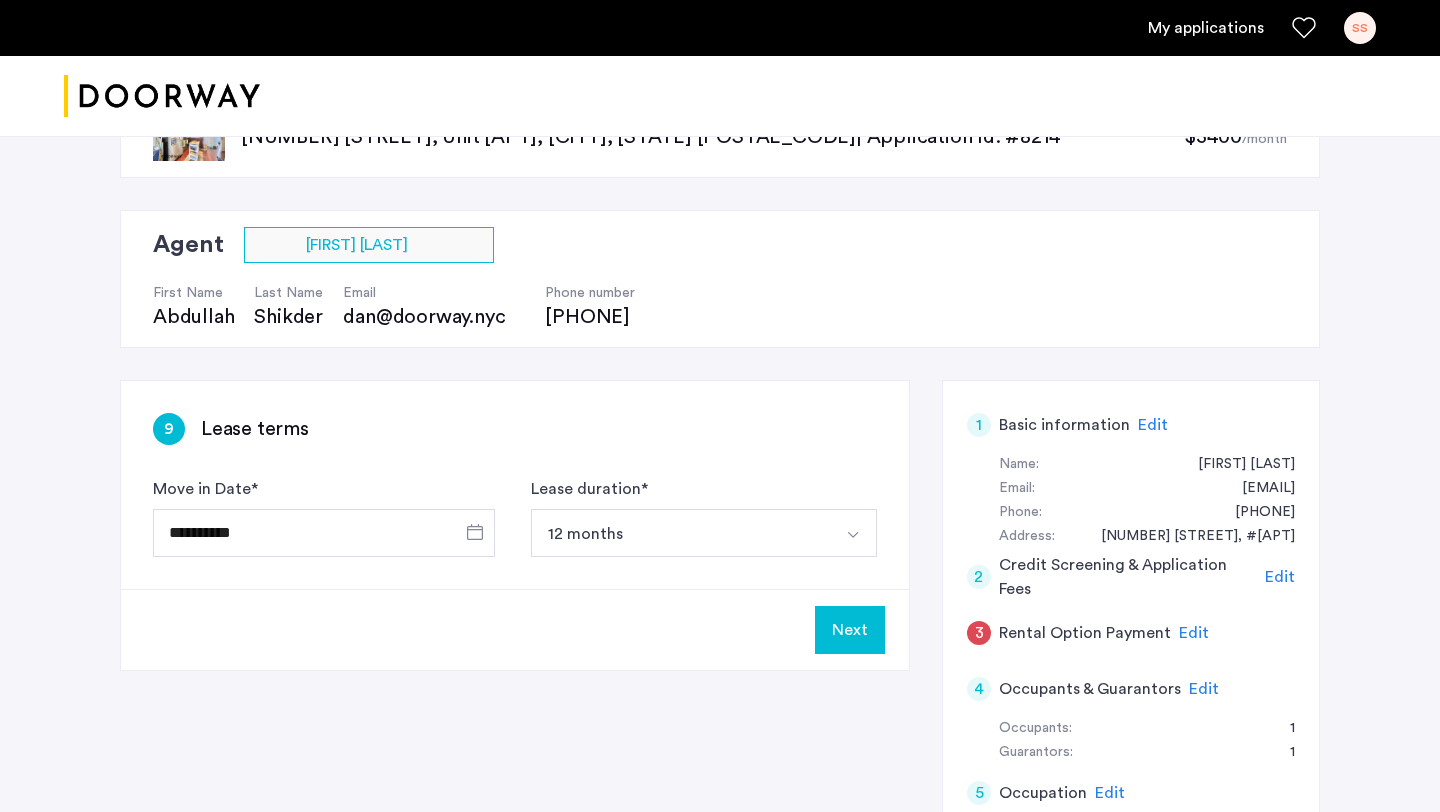 click on "12 months" at bounding box center (680, 533) 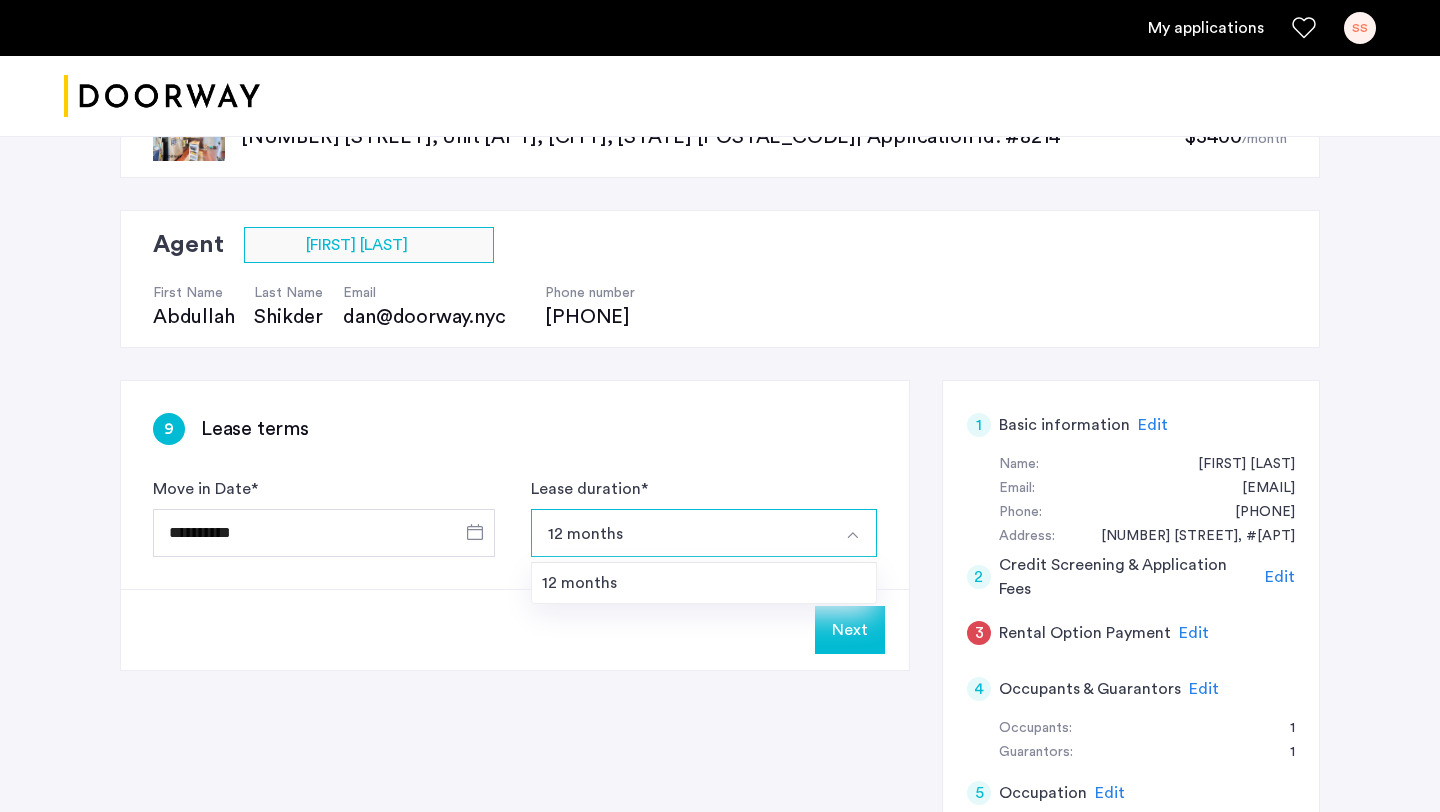 click on "12 months" at bounding box center (680, 533) 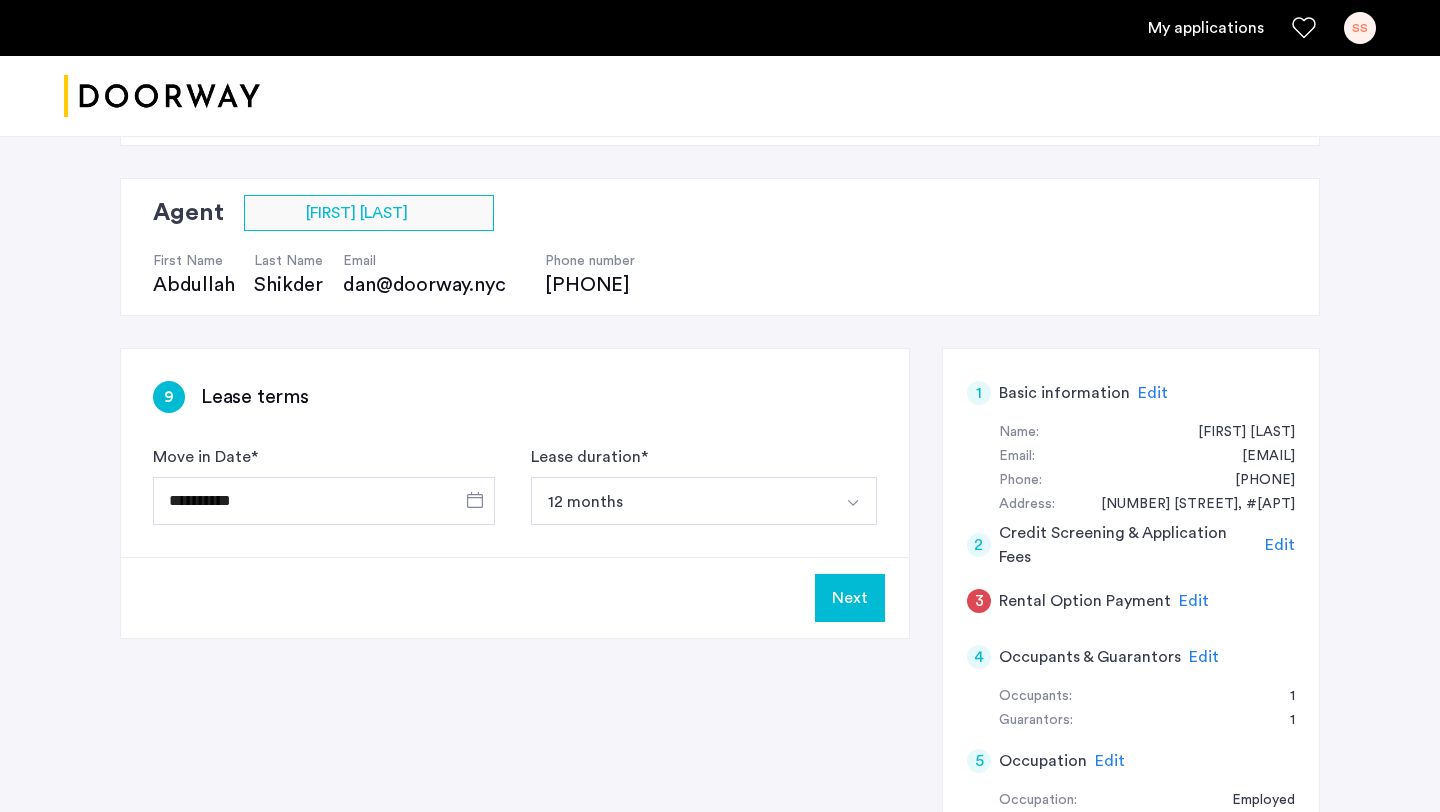 scroll, scrollTop: 97, scrollLeft: 0, axis: vertical 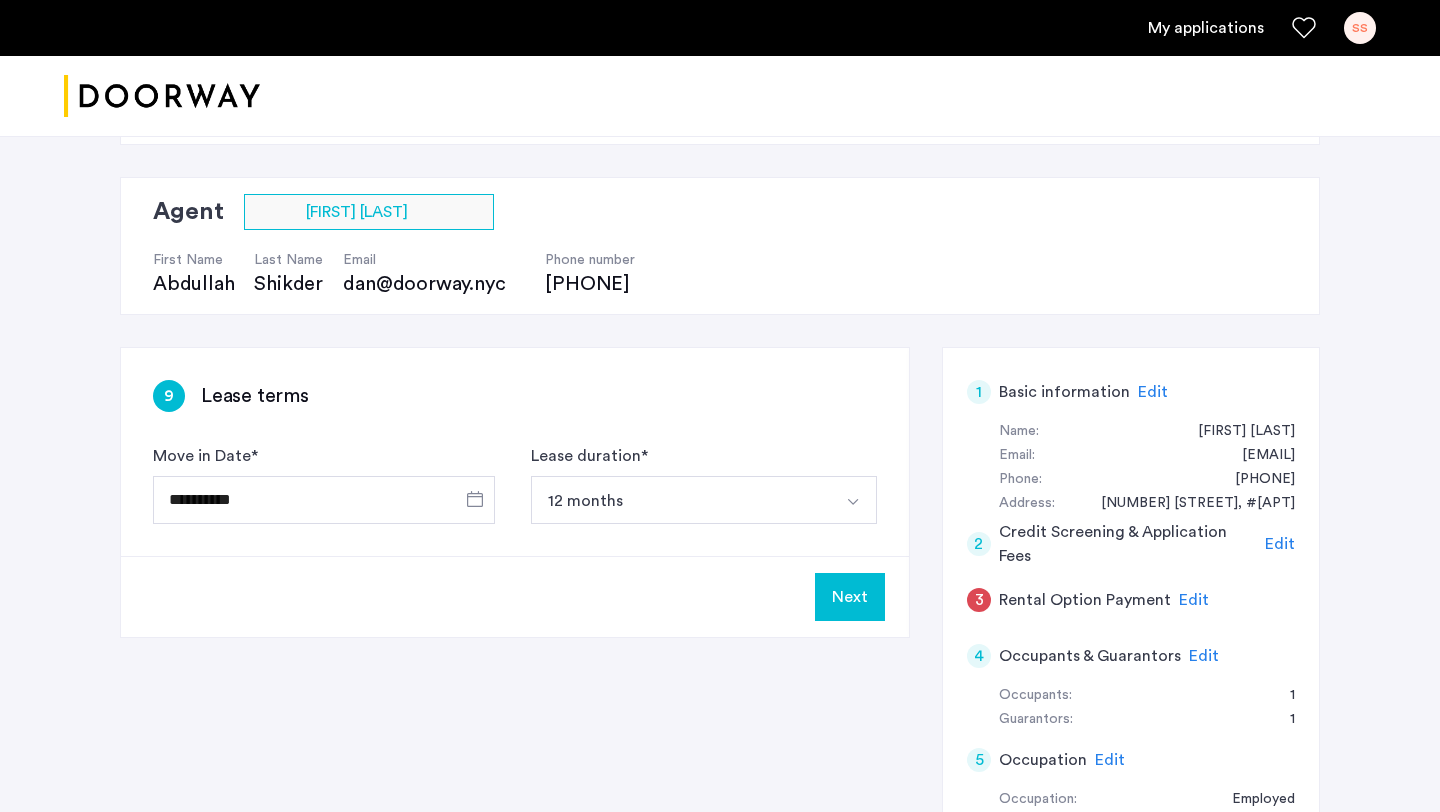 click on "Next" 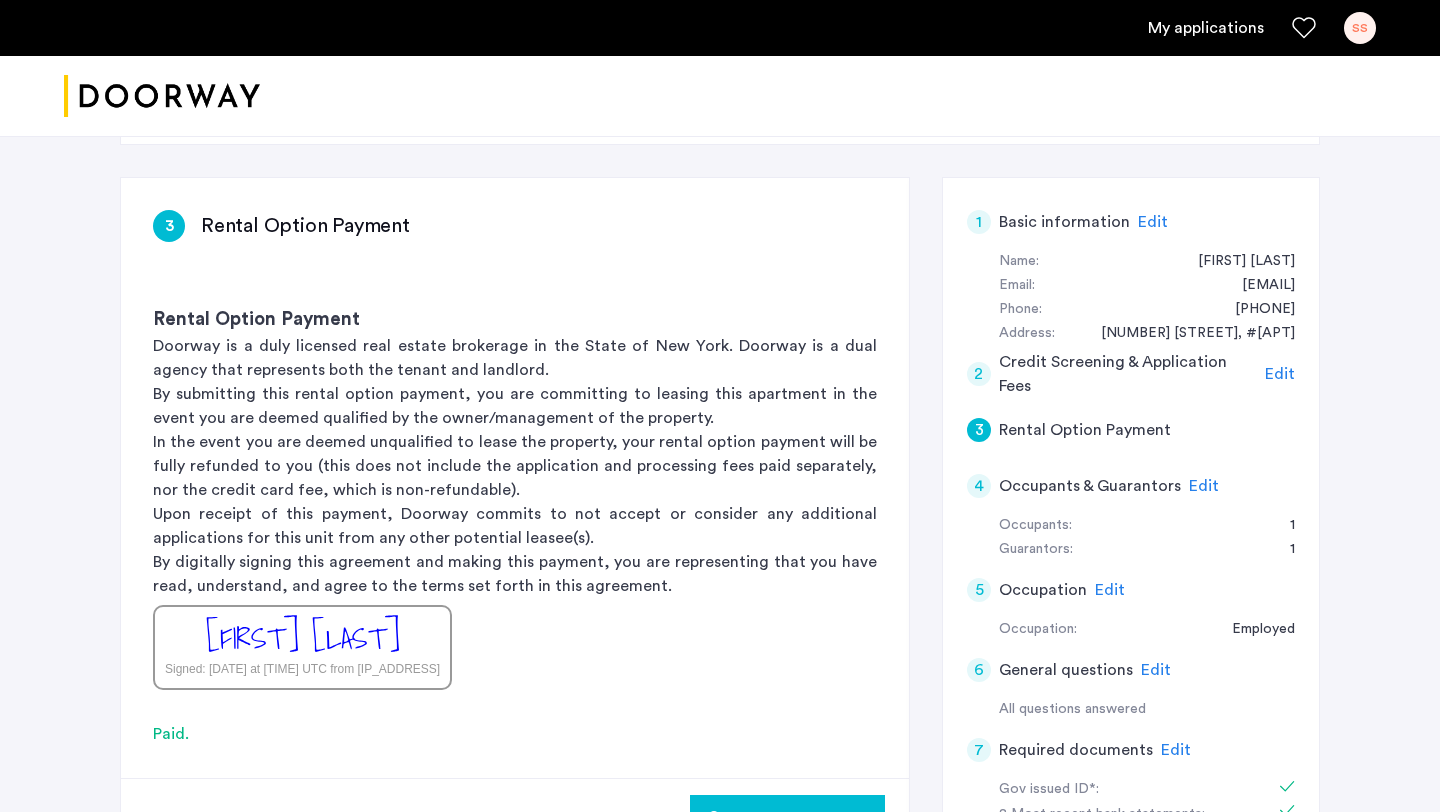 scroll, scrollTop: 294, scrollLeft: 0, axis: vertical 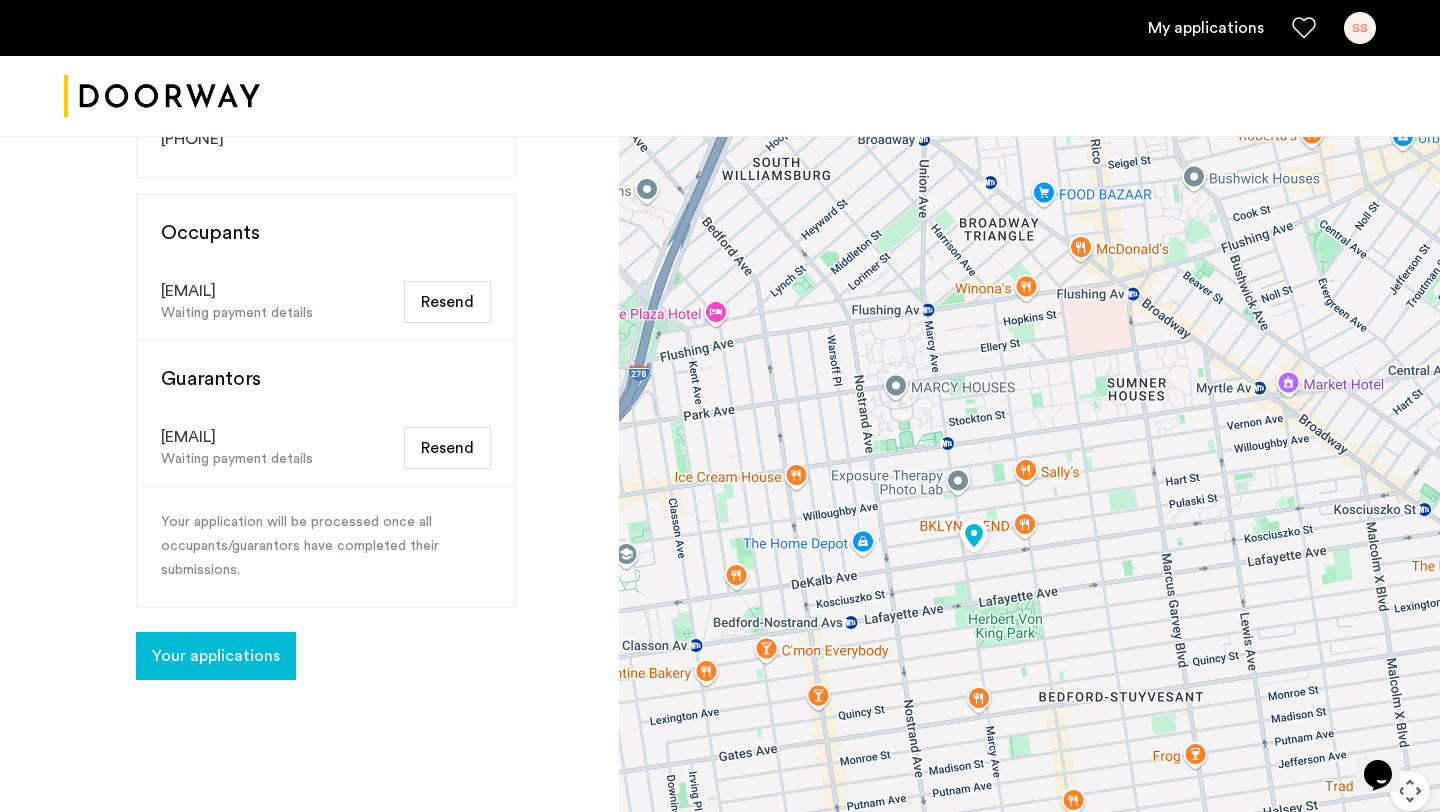 drag, startPoint x: 1019, startPoint y: 342, endPoint x: 962, endPoint y: 616, distance: 279.86603 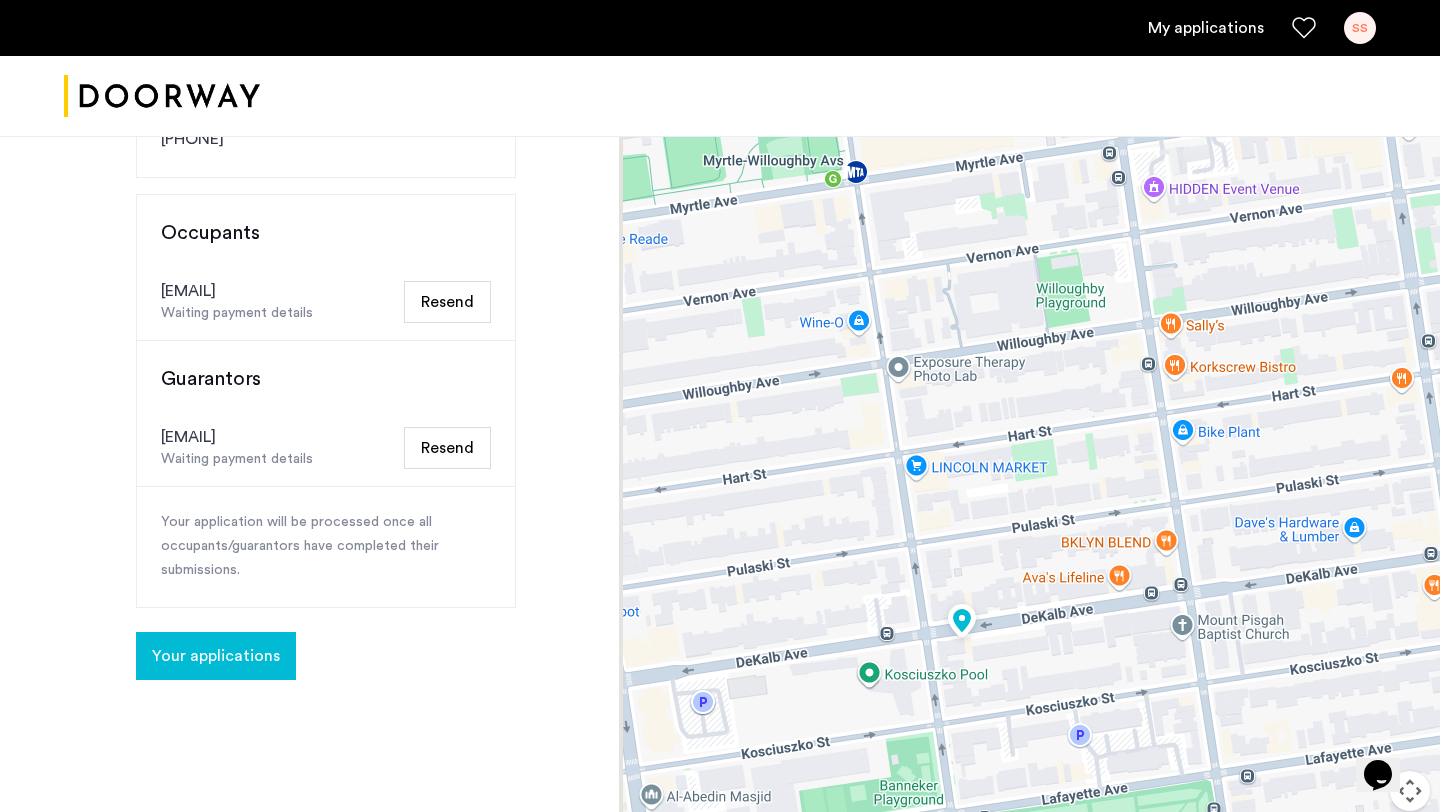 drag, startPoint x: 1113, startPoint y: 417, endPoint x: 1139, endPoint y: 485, distance: 72.8011 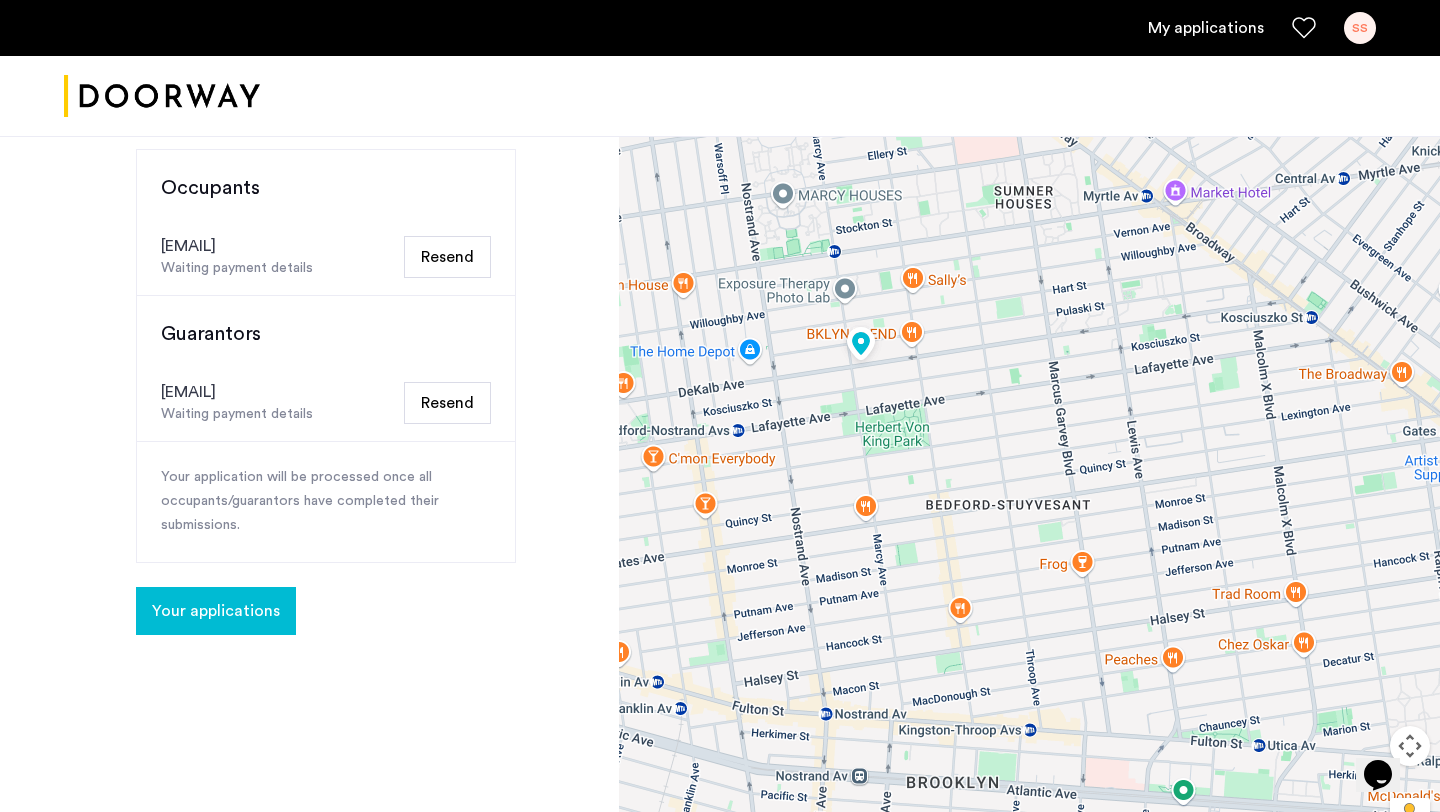 scroll, scrollTop: 470, scrollLeft: 0, axis: vertical 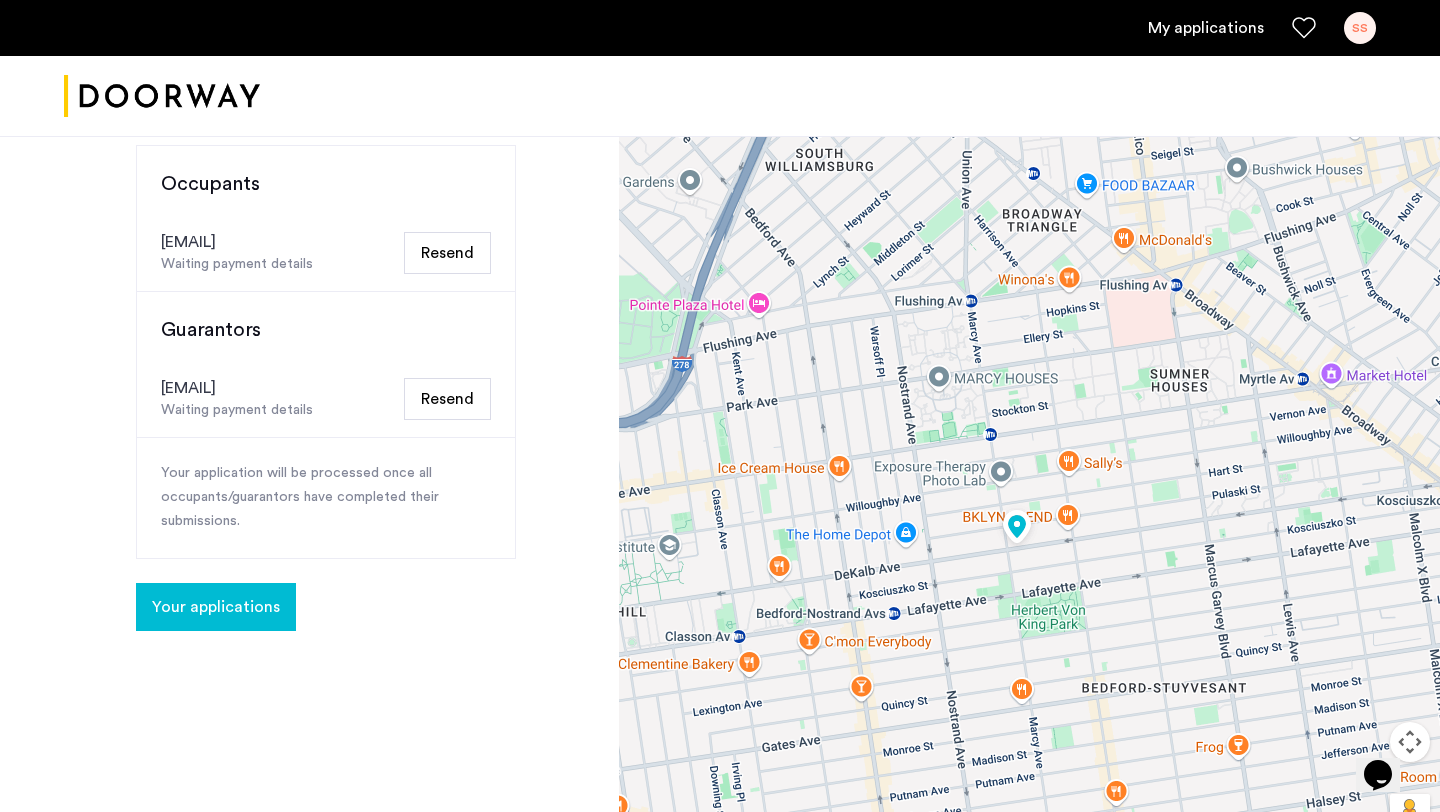 drag, startPoint x: 1062, startPoint y: 411, endPoint x: 1186, endPoint y: 601, distance: 226.88322 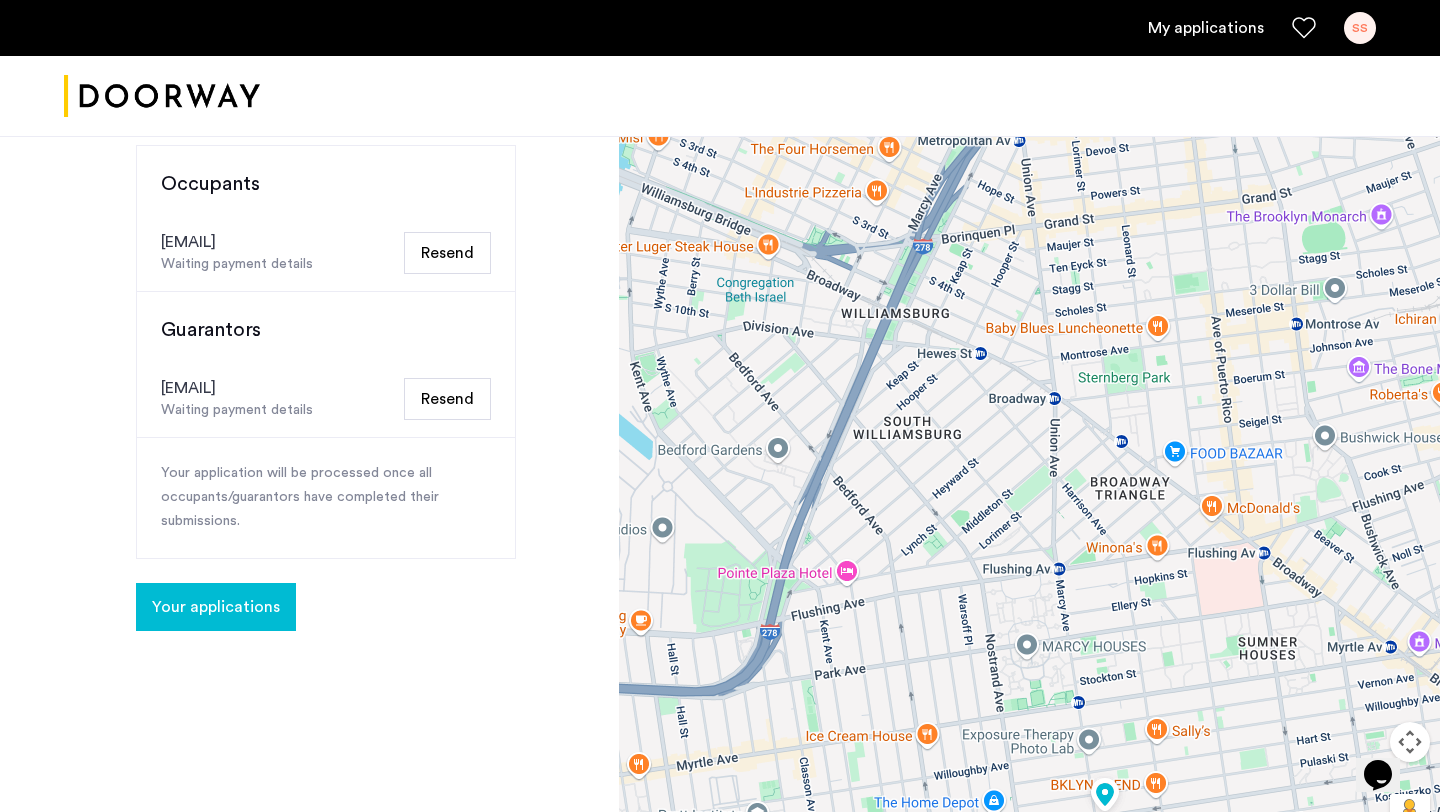drag, startPoint x: 1085, startPoint y: 590, endPoint x: 1121, endPoint y: 802, distance: 215.03488 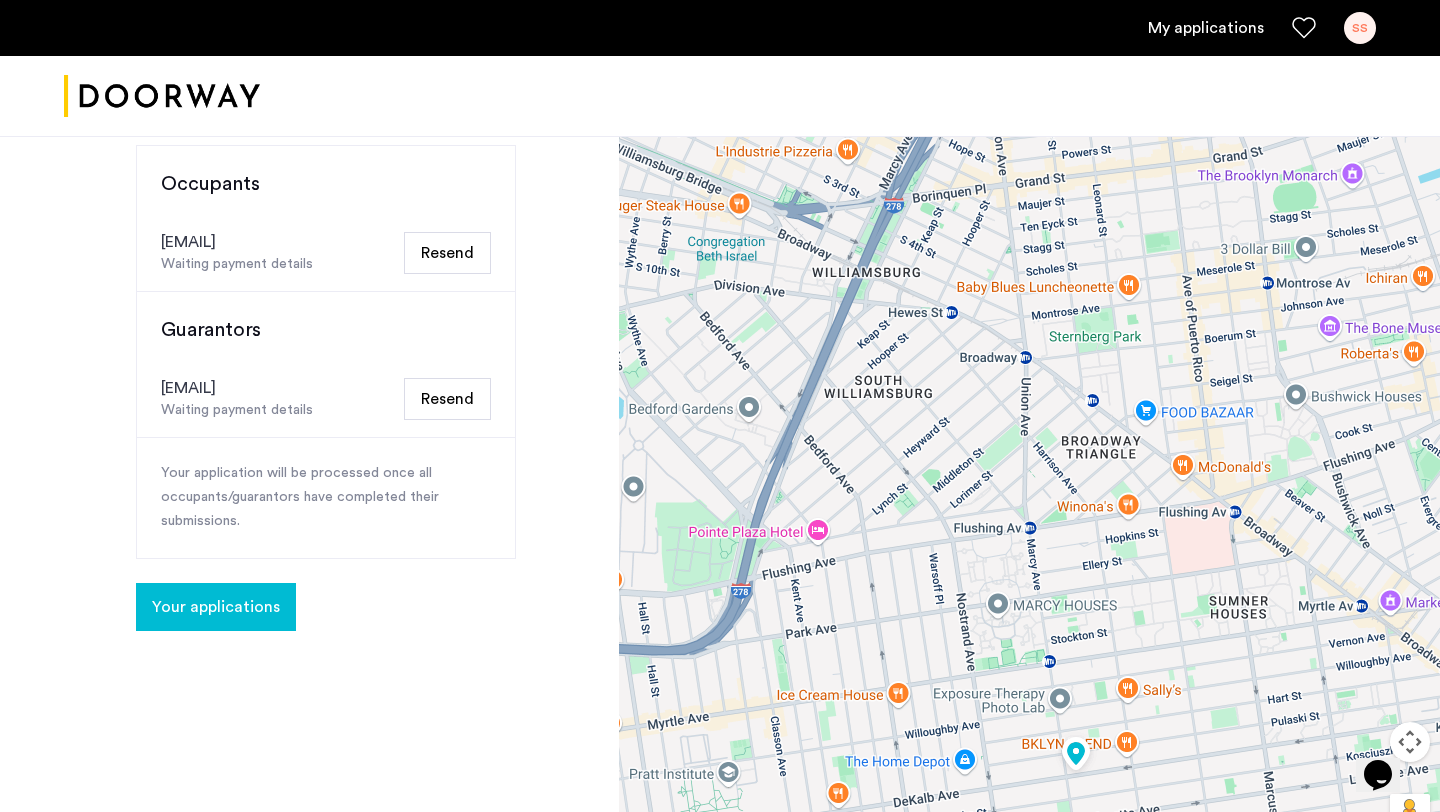 drag, startPoint x: 991, startPoint y: 498, endPoint x: 959, endPoint y: 453, distance: 55.21775 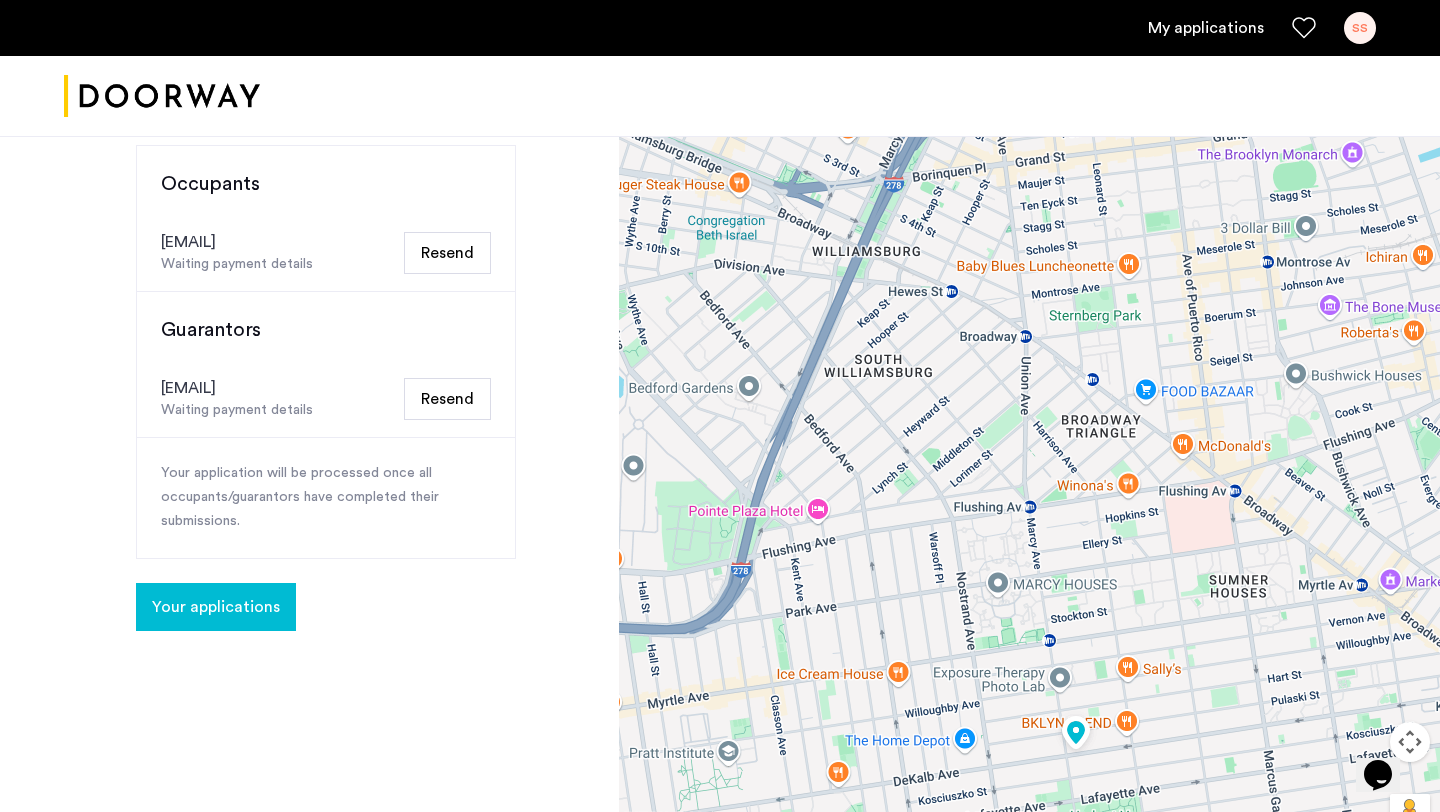 drag, startPoint x: 958, startPoint y: 452, endPoint x: 957, endPoint y: 373, distance: 79.00633 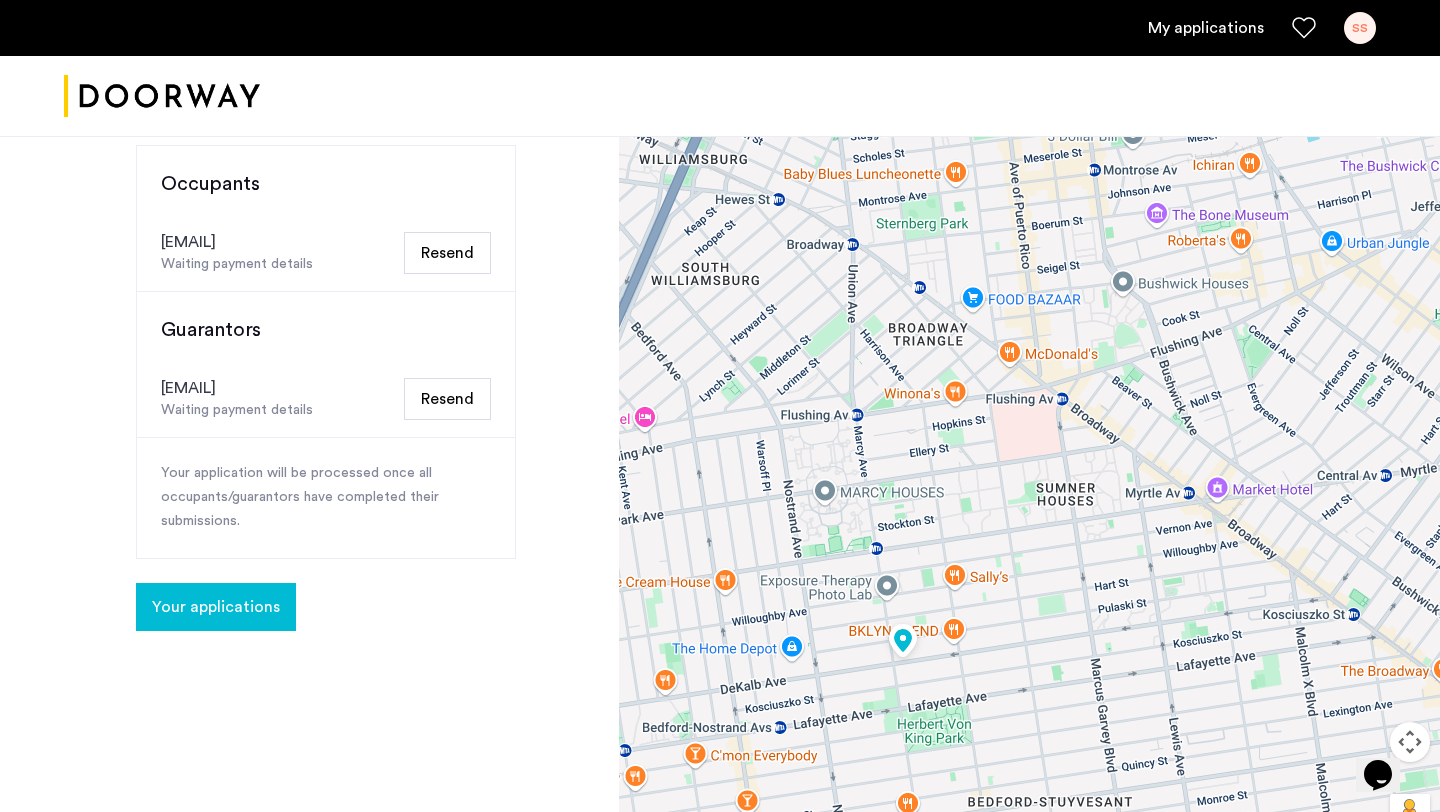 drag, startPoint x: 1138, startPoint y: 500, endPoint x: 991, endPoint y: 498, distance: 147.01361 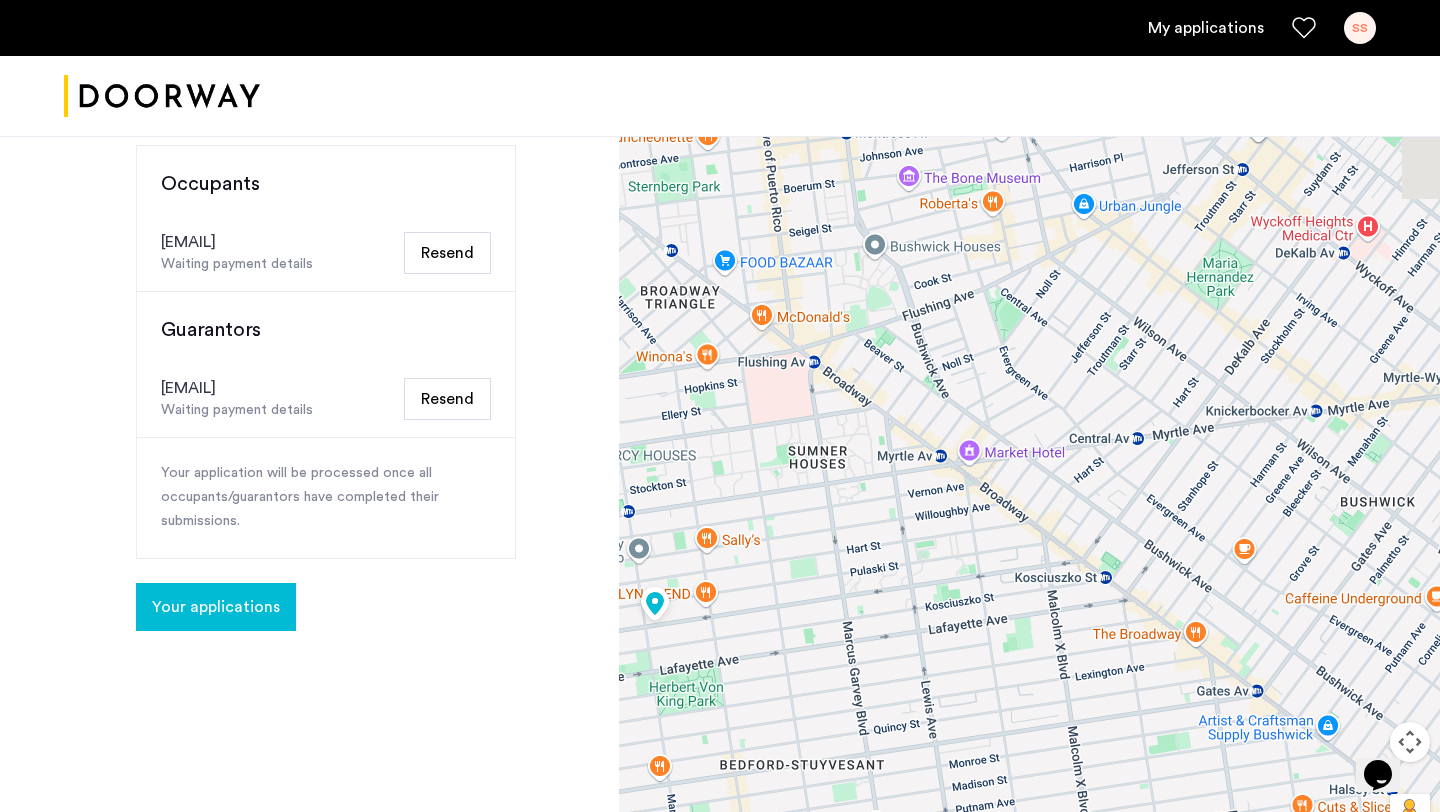 drag, startPoint x: 1076, startPoint y: 673, endPoint x: 829, endPoint y: 636, distance: 249.75587 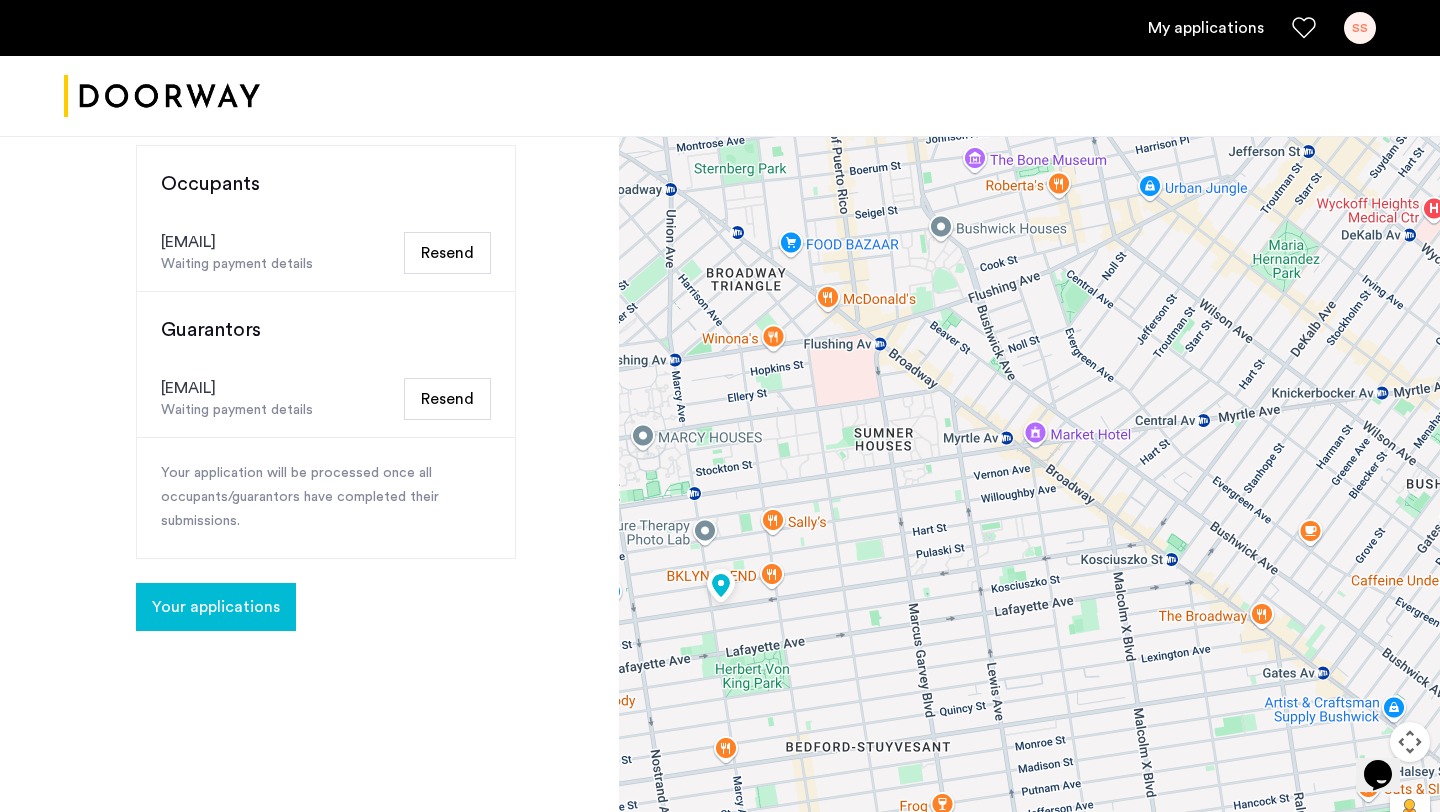 drag, startPoint x: 914, startPoint y: 594, endPoint x: 985, endPoint y: 575, distance: 73.4983 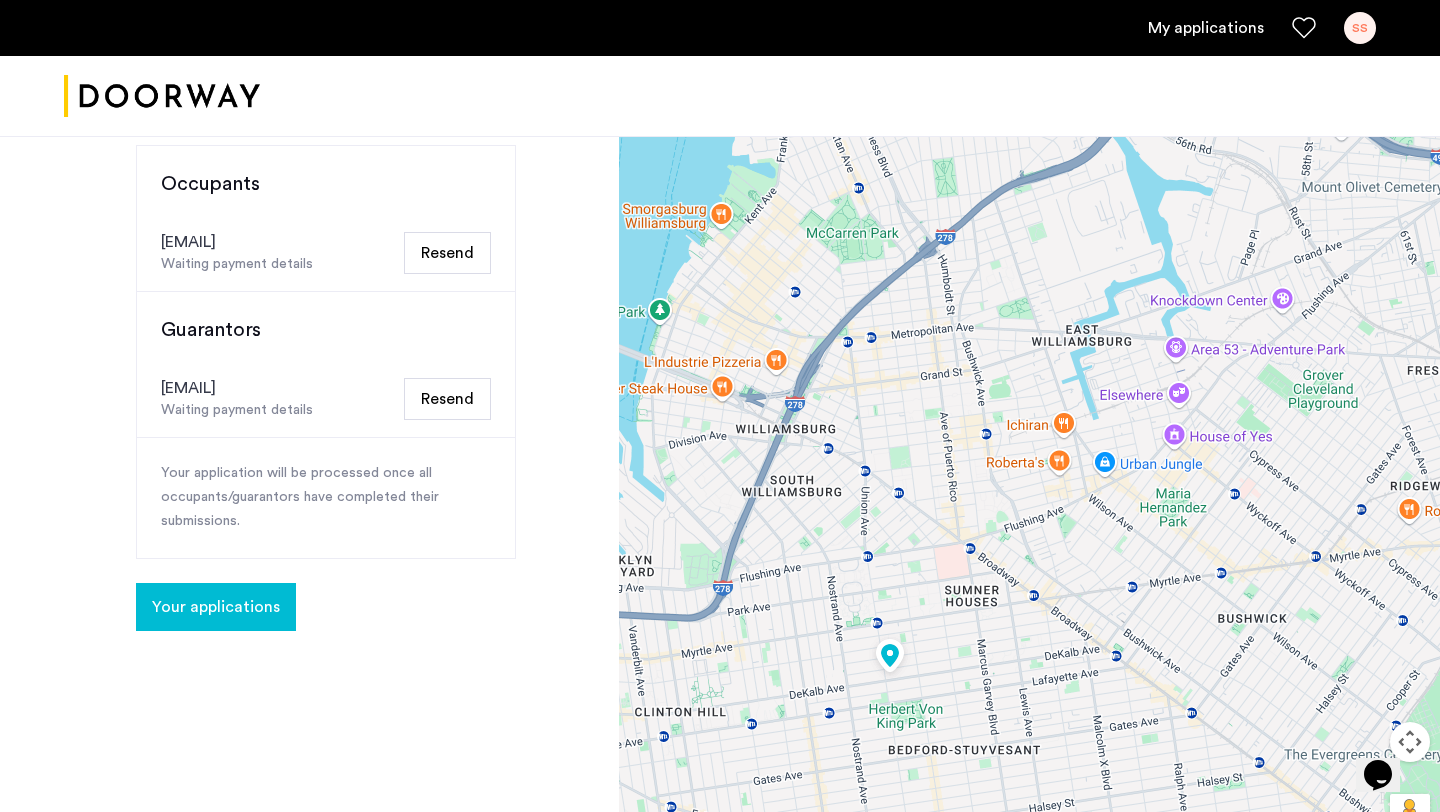 drag, startPoint x: 942, startPoint y: 415, endPoint x: 977, endPoint y: 510, distance: 101.24229 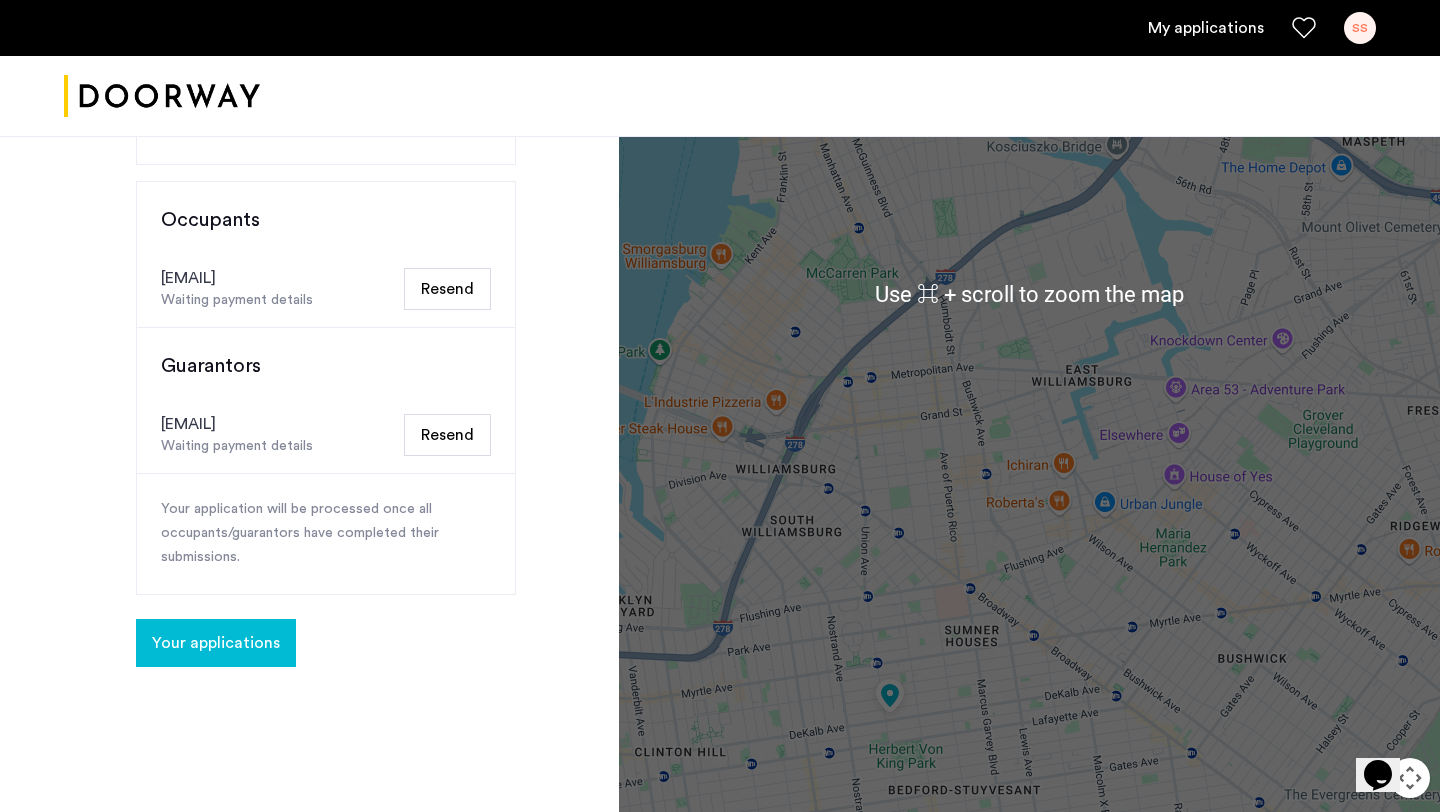 scroll, scrollTop: 431, scrollLeft: 0, axis: vertical 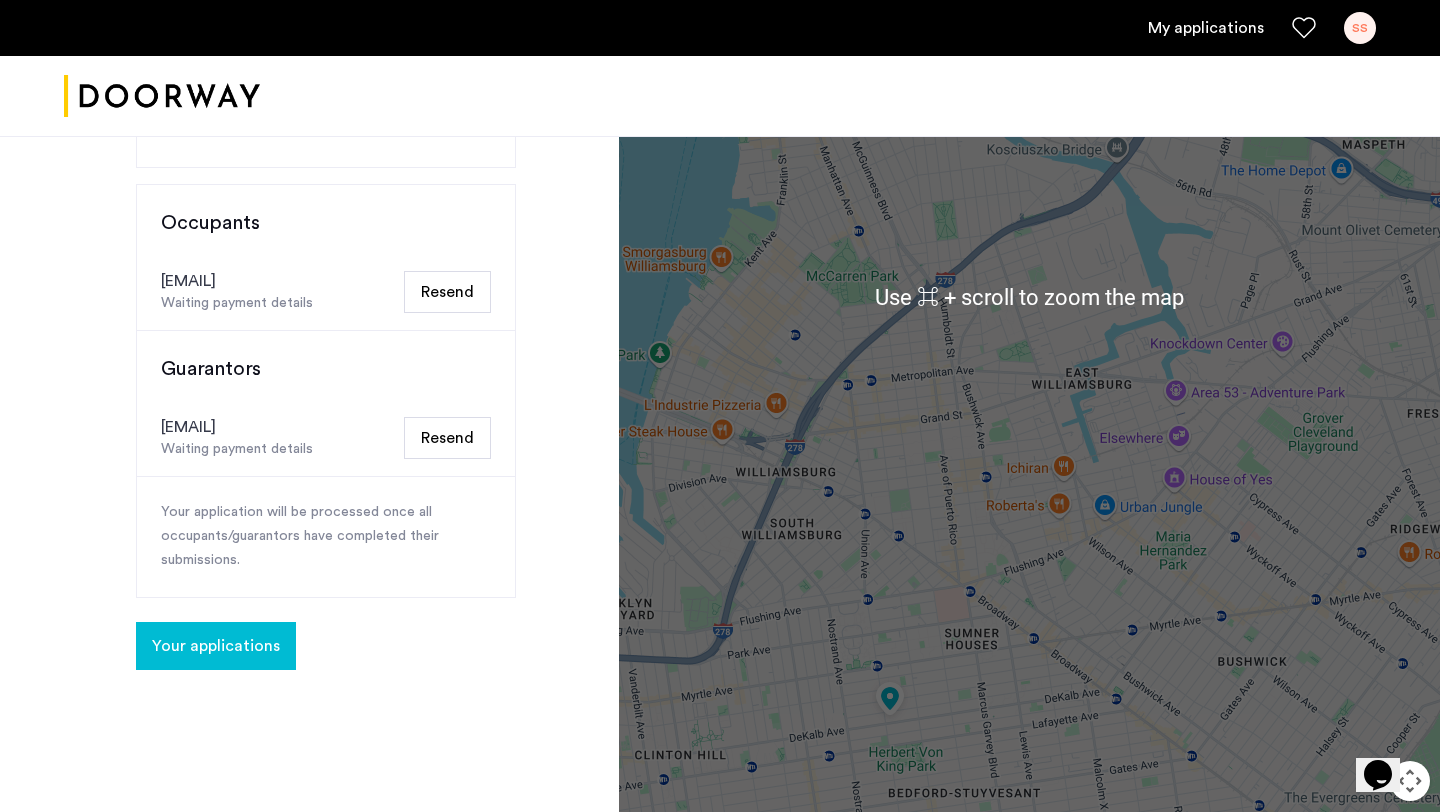 click at bounding box center (1029, 297) 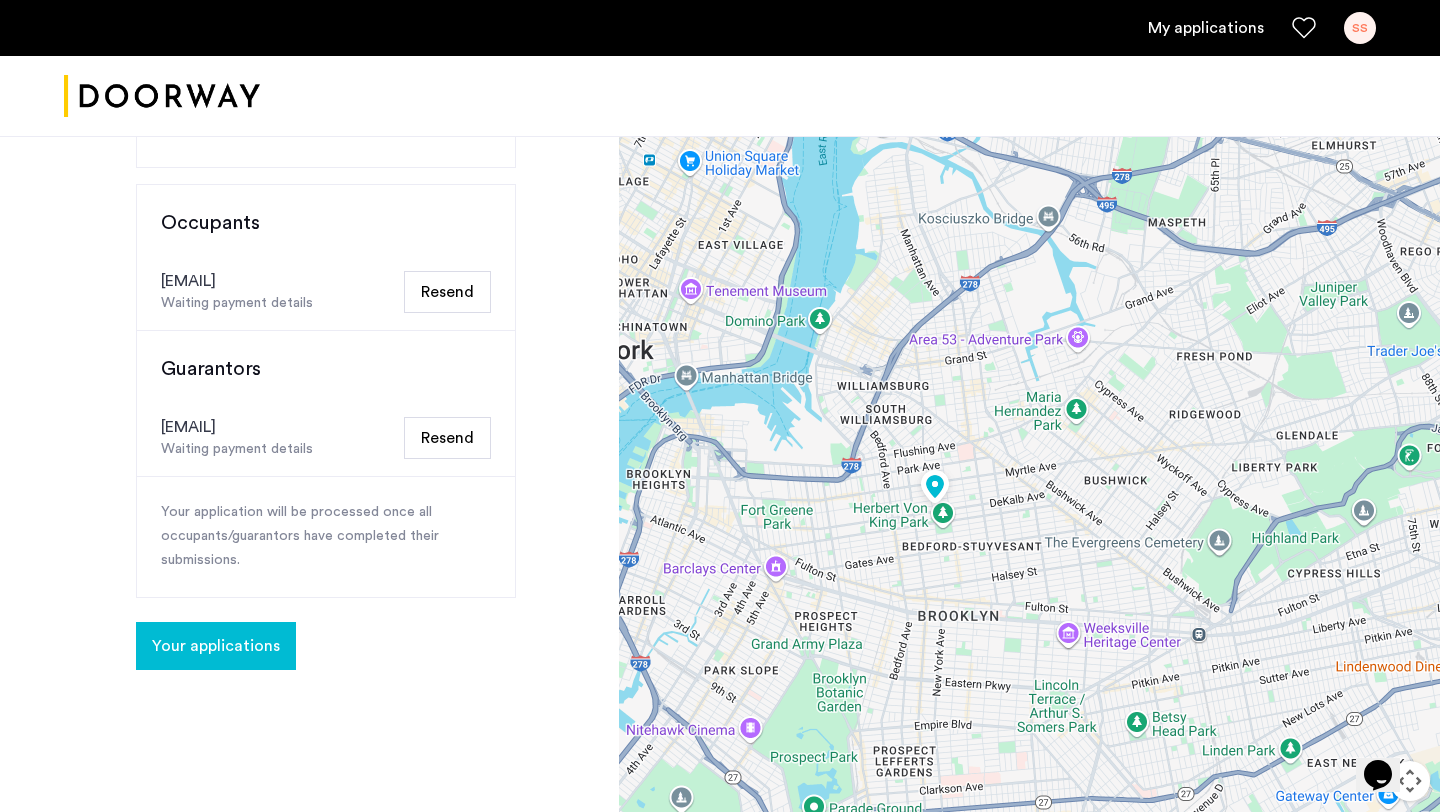 drag, startPoint x: 938, startPoint y: 547, endPoint x: 971, endPoint y: 476, distance: 78.29432 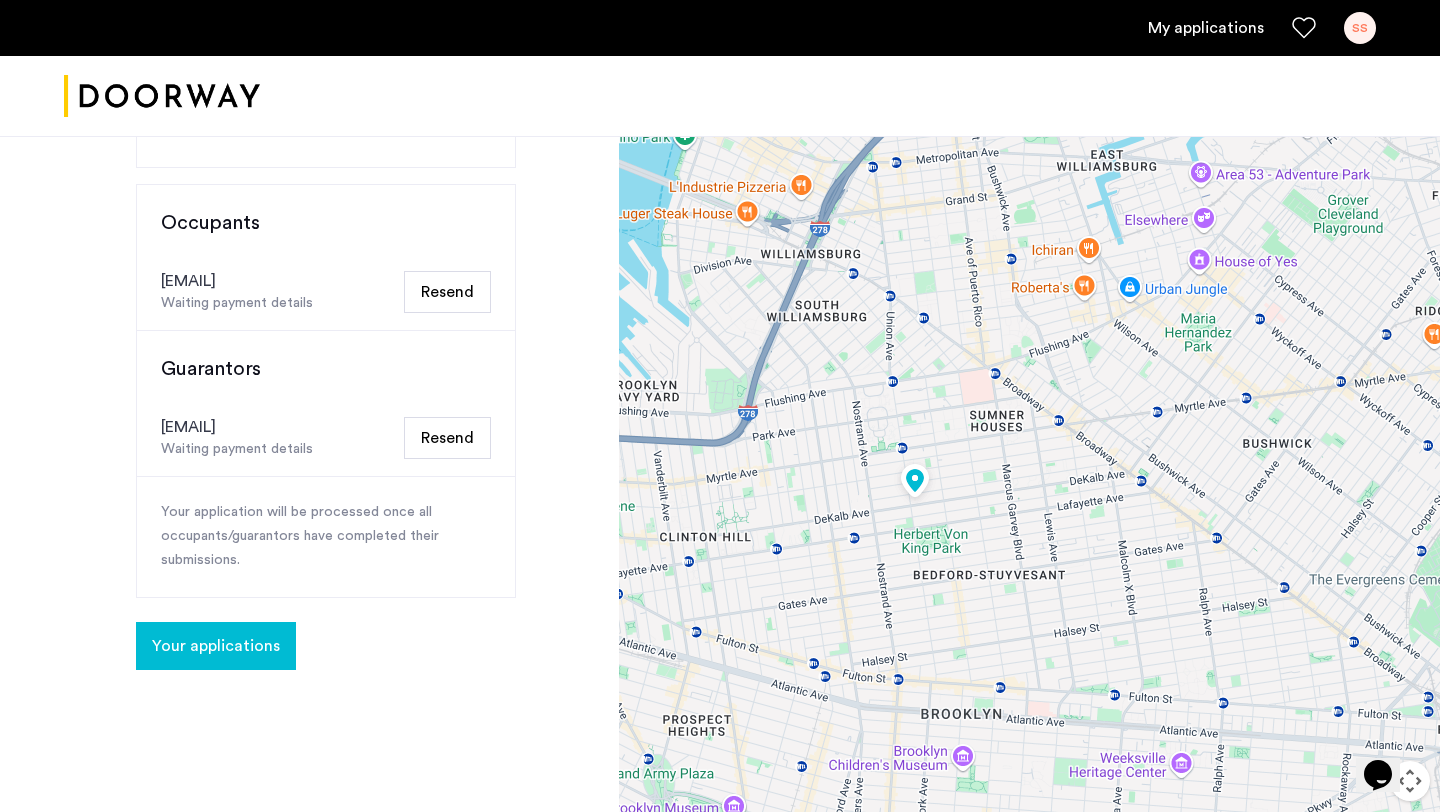 drag, startPoint x: 971, startPoint y: 482, endPoint x: 996, endPoint y: 422, distance: 65 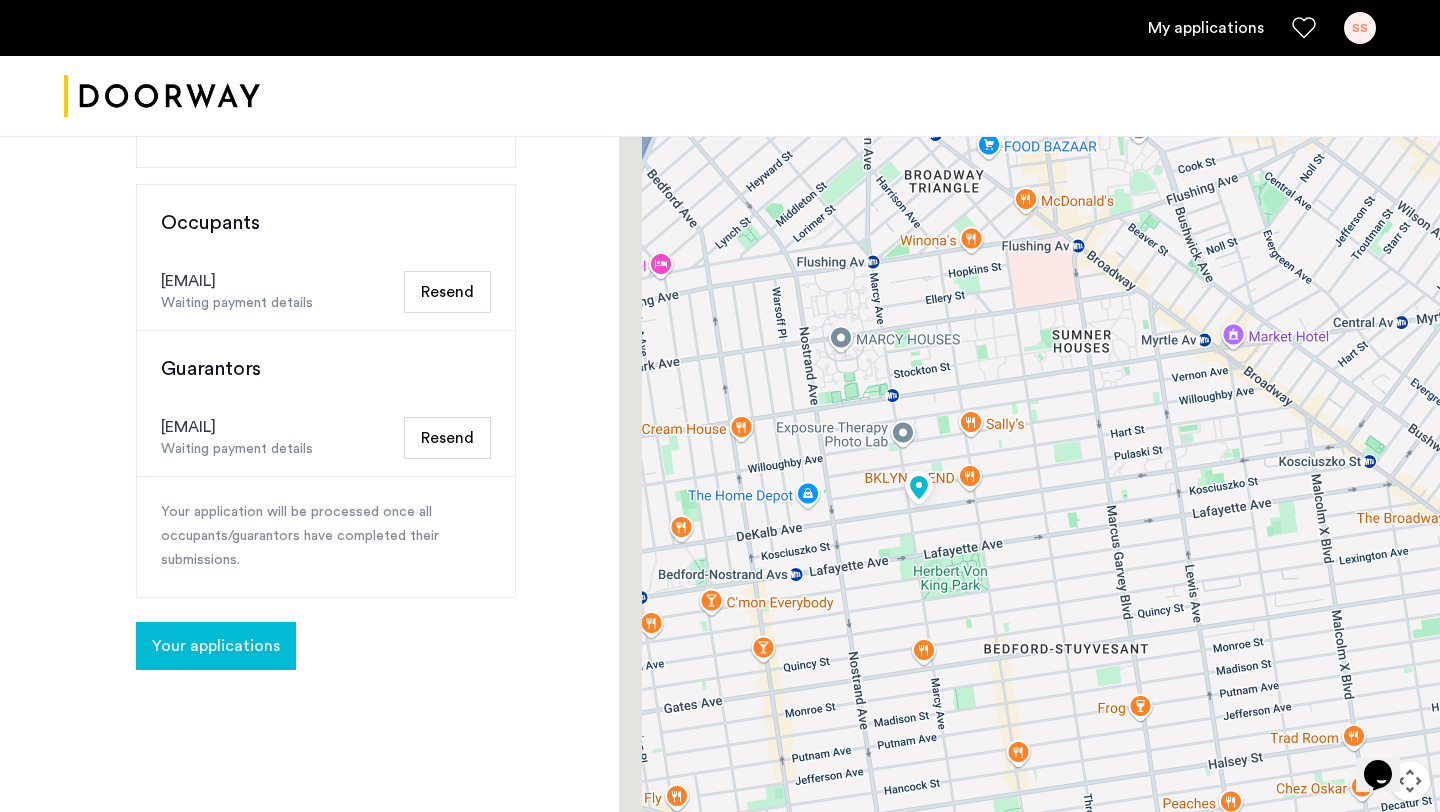 drag, startPoint x: 952, startPoint y: 427, endPoint x: 1018, endPoint y: 427, distance: 66 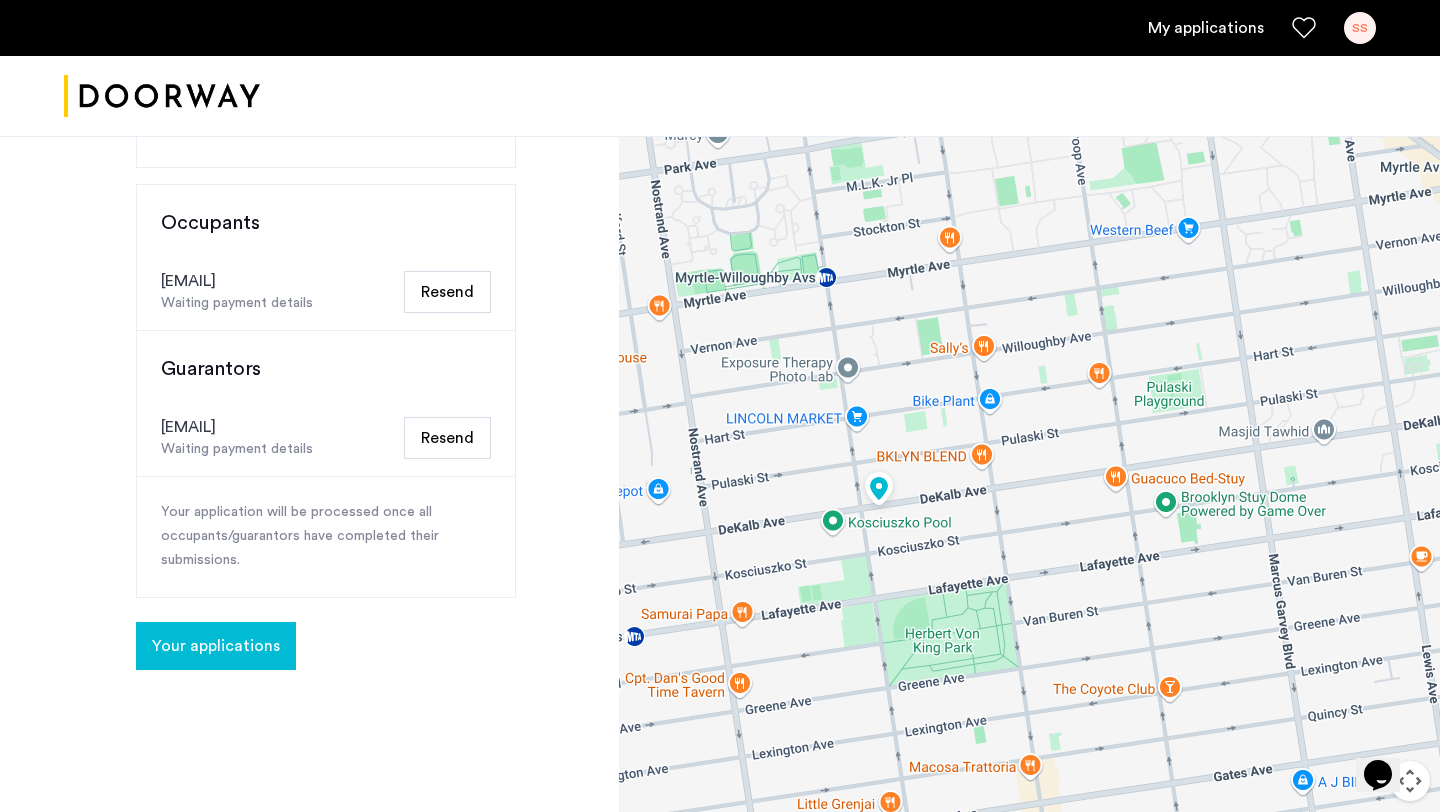 drag, startPoint x: 1013, startPoint y: 491, endPoint x: 1071, endPoint y: 383, distance: 122.588745 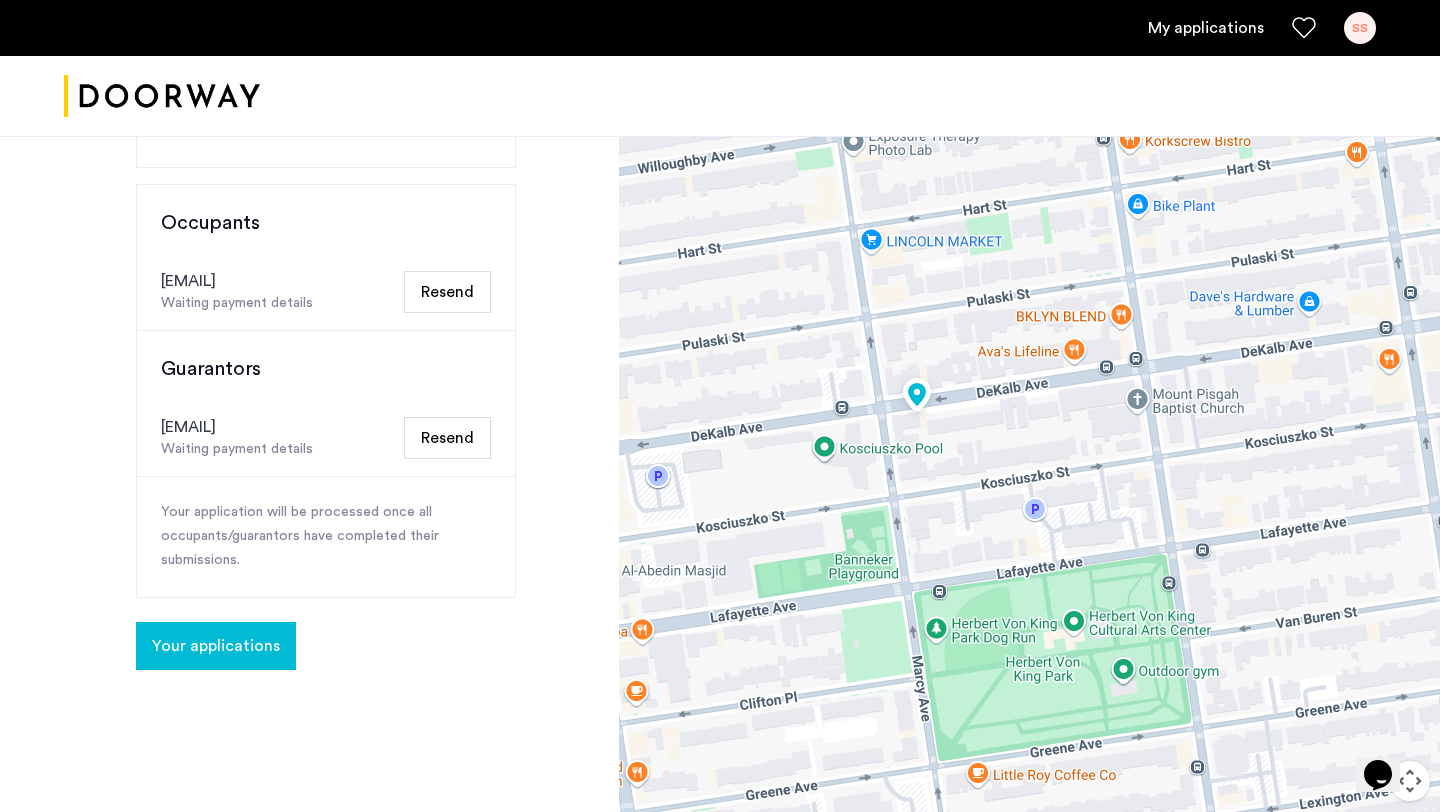 drag, startPoint x: 918, startPoint y: 520, endPoint x: 1040, endPoint y: 395, distance: 174.66826 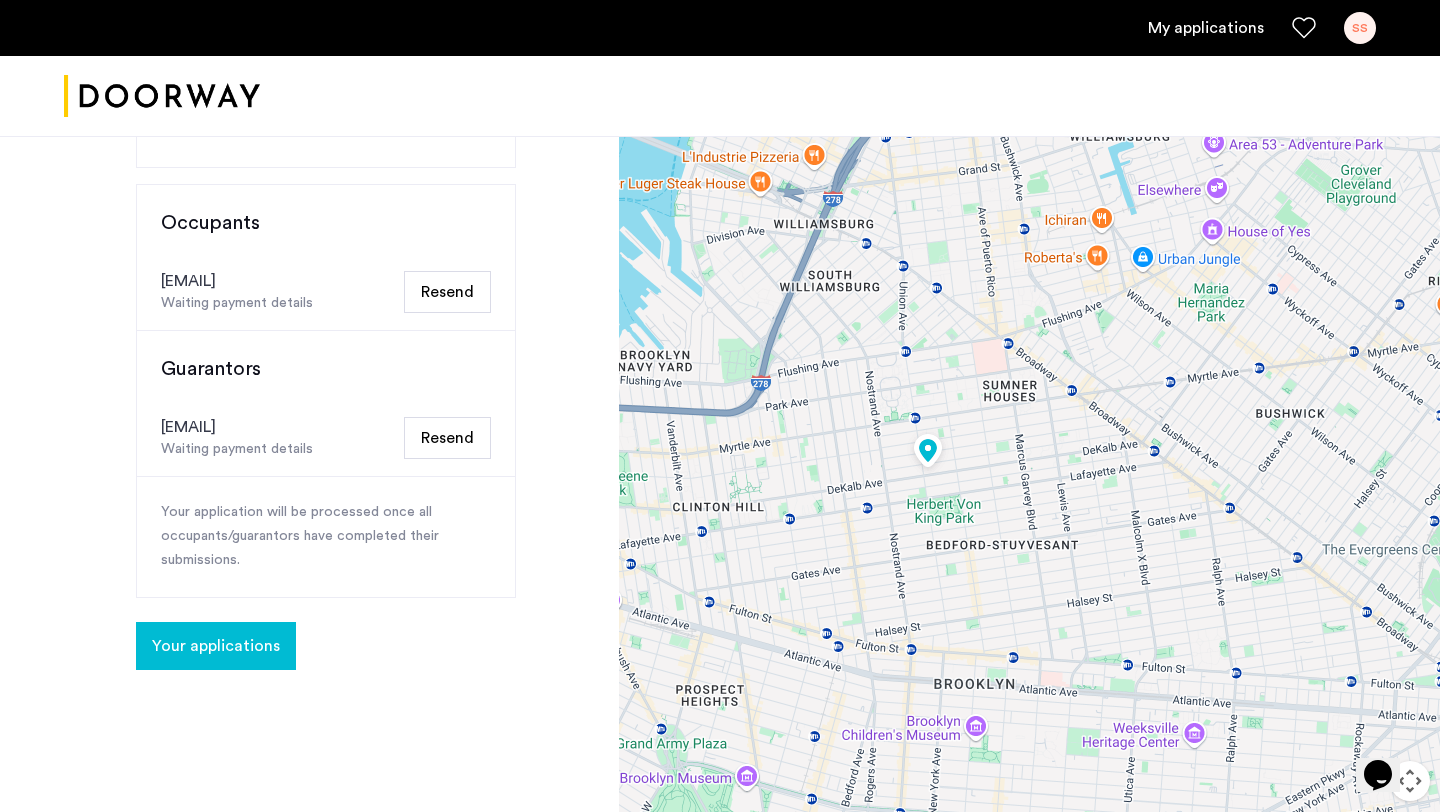 drag, startPoint x: 862, startPoint y: 442, endPoint x: 956, endPoint y: 444, distance: 94.02127 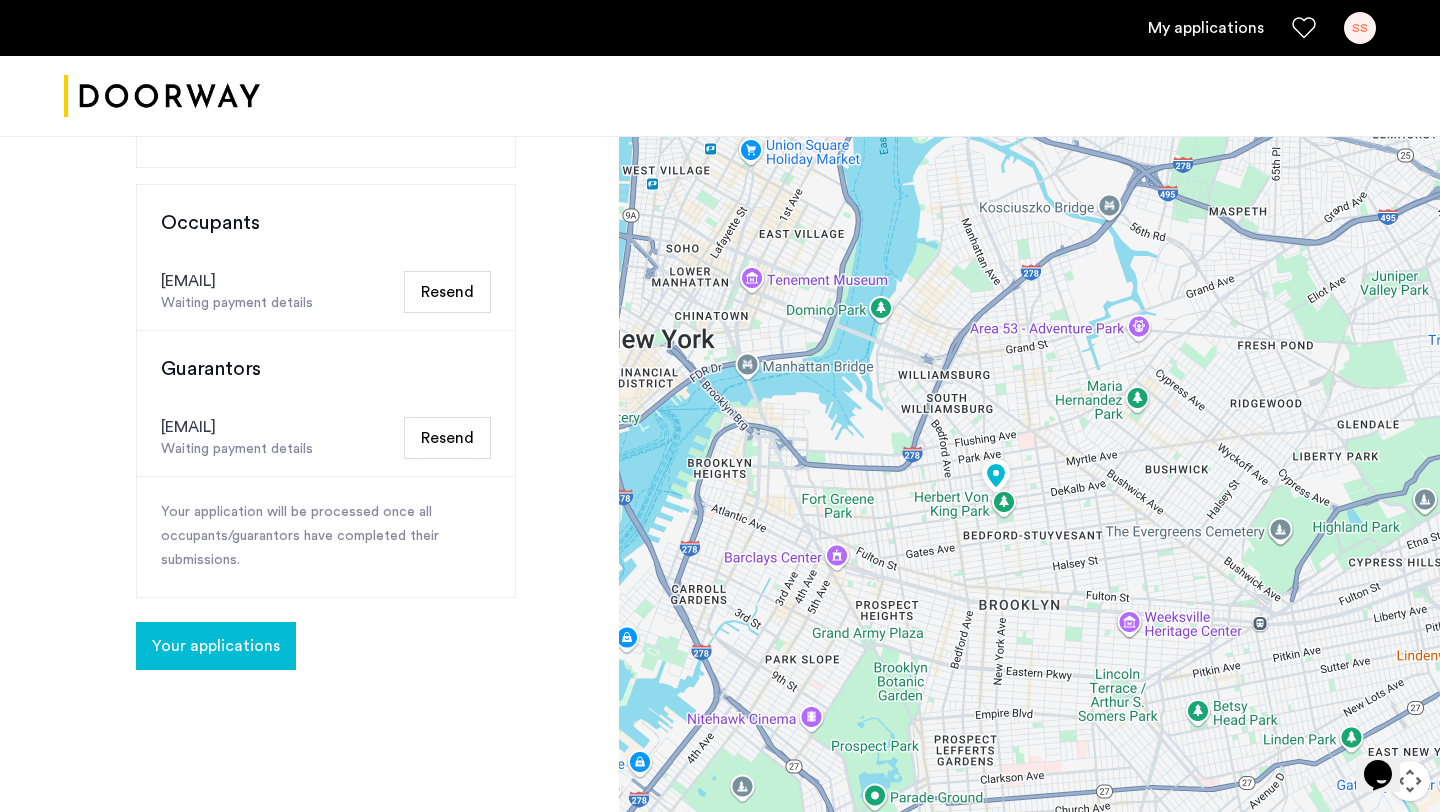 drag, startPoint x: 949, startPoint y: 456, endPoint x: 948, endPoint y: 492, distance: 36.013885 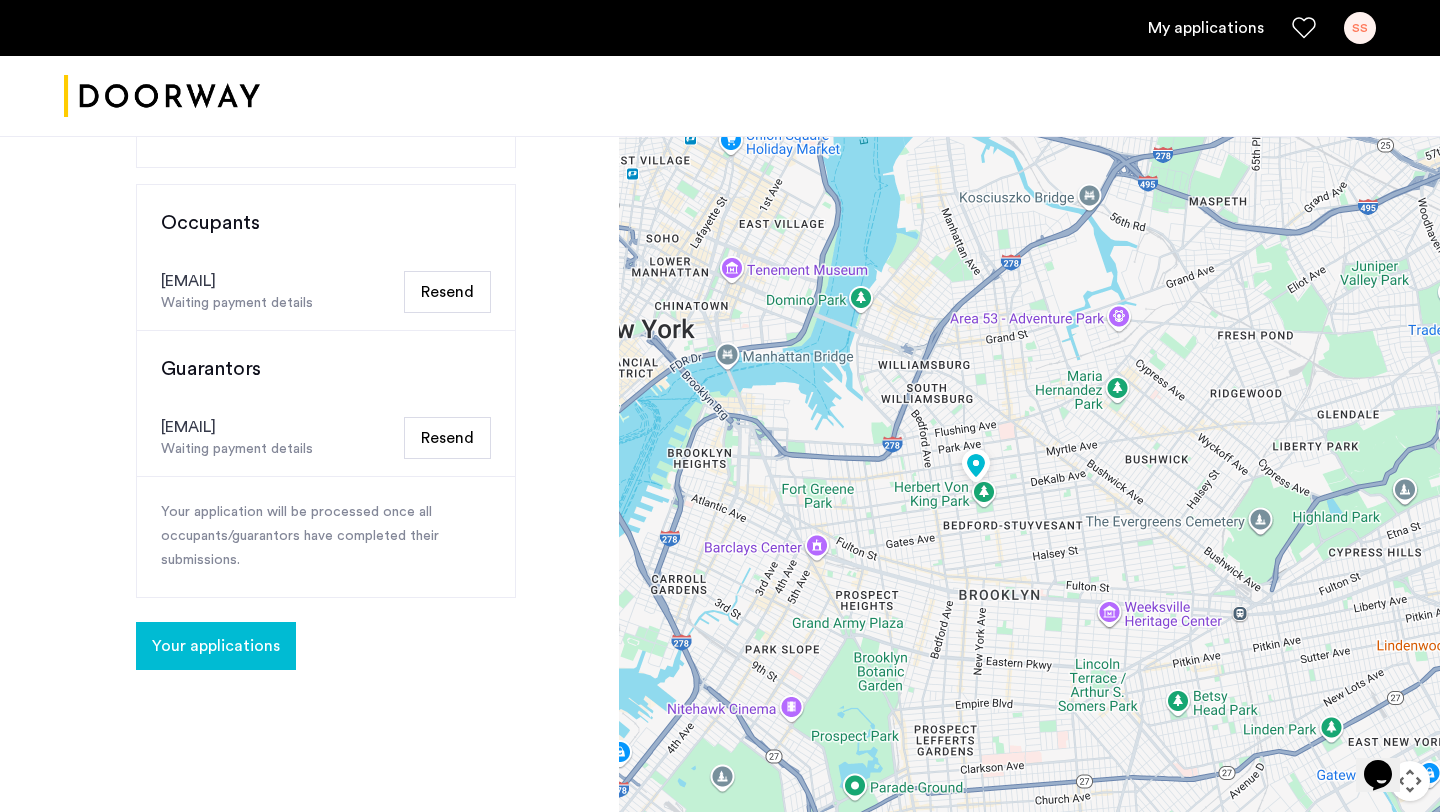 drag, startPoint x: 1152, startPoint y: 683, endPoint x: 961, endPoint y: 597, distance: 209.46837 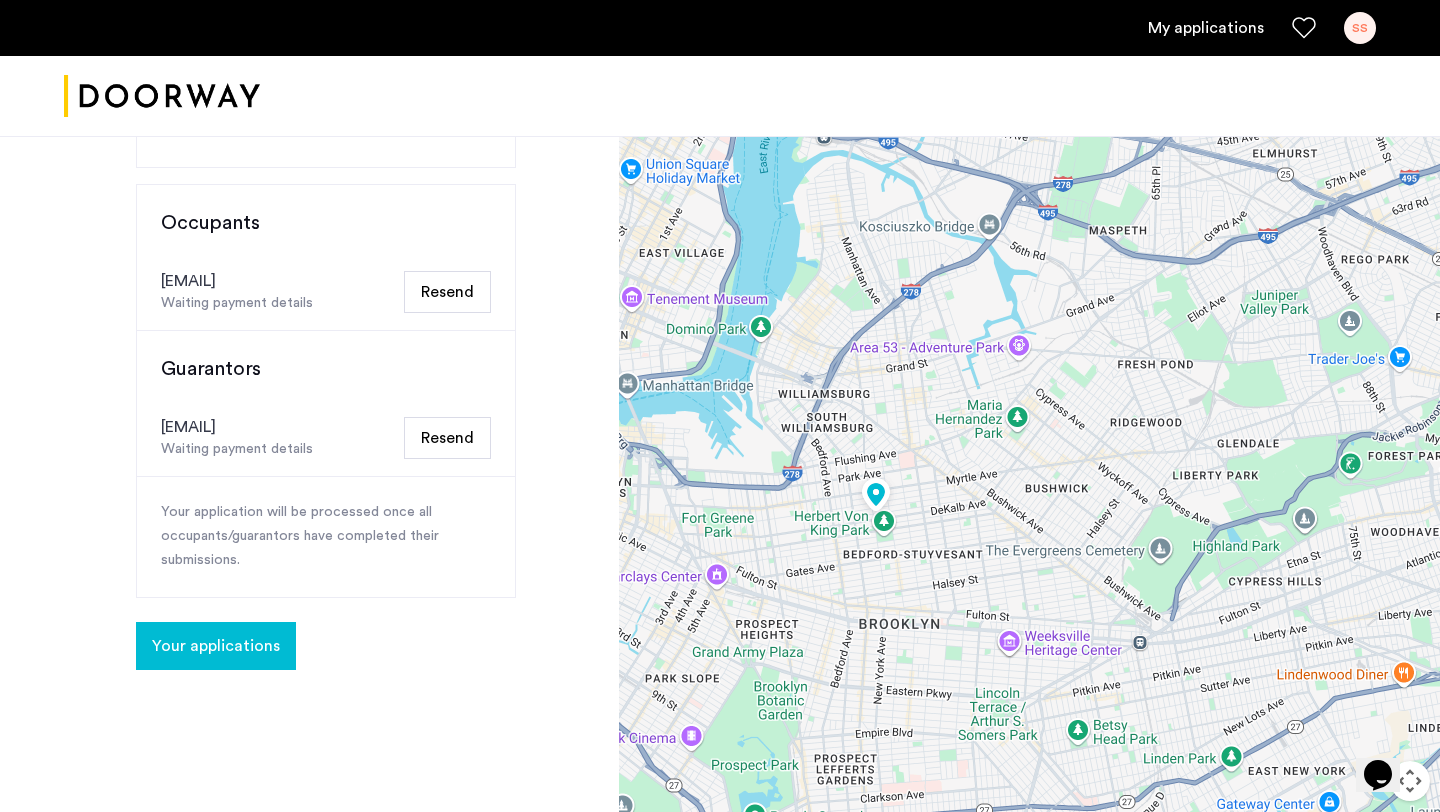 drag, startPoint x: 1009, startPoint y: 588, endPoint x: 1092, endPoint y: 734, distance: 167.94344 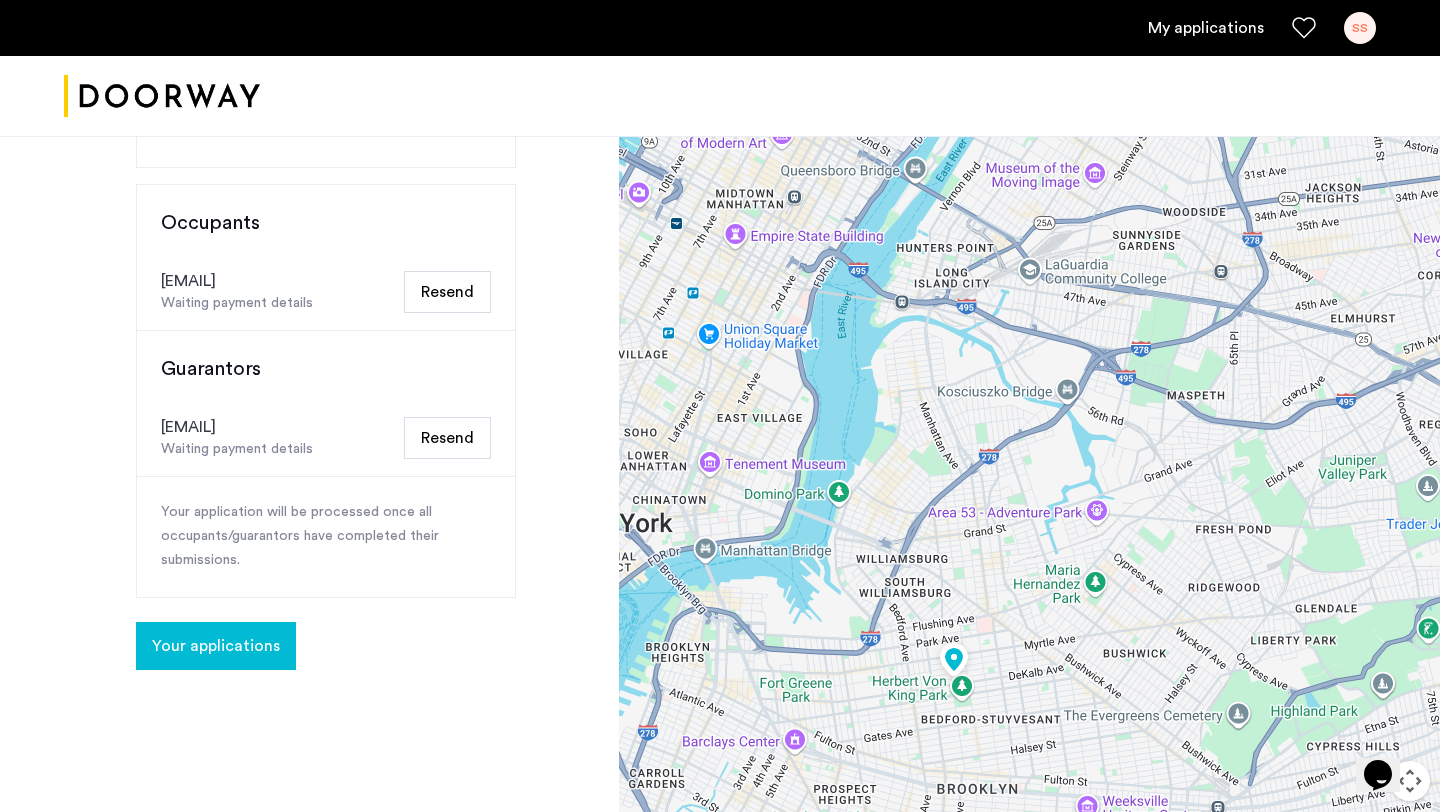 drag, startPoint x: 1012, startPoint y: 562, endPoint x: 1055, endPoint y: 666, distance: 112.53888 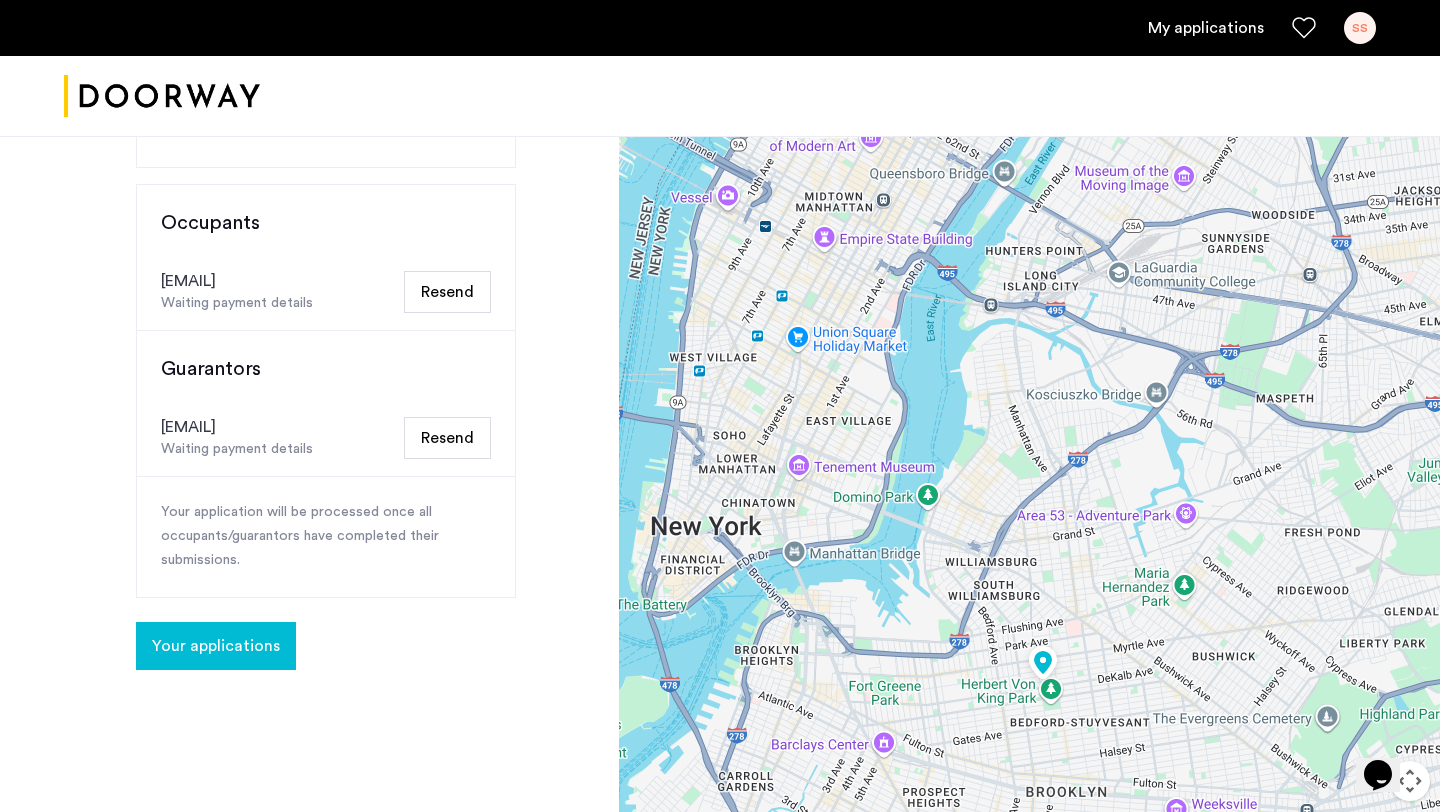 drag, startPoint x: 857, startPoint y: 534, endPoint x: 956, endPoint y: 534, distance: 99 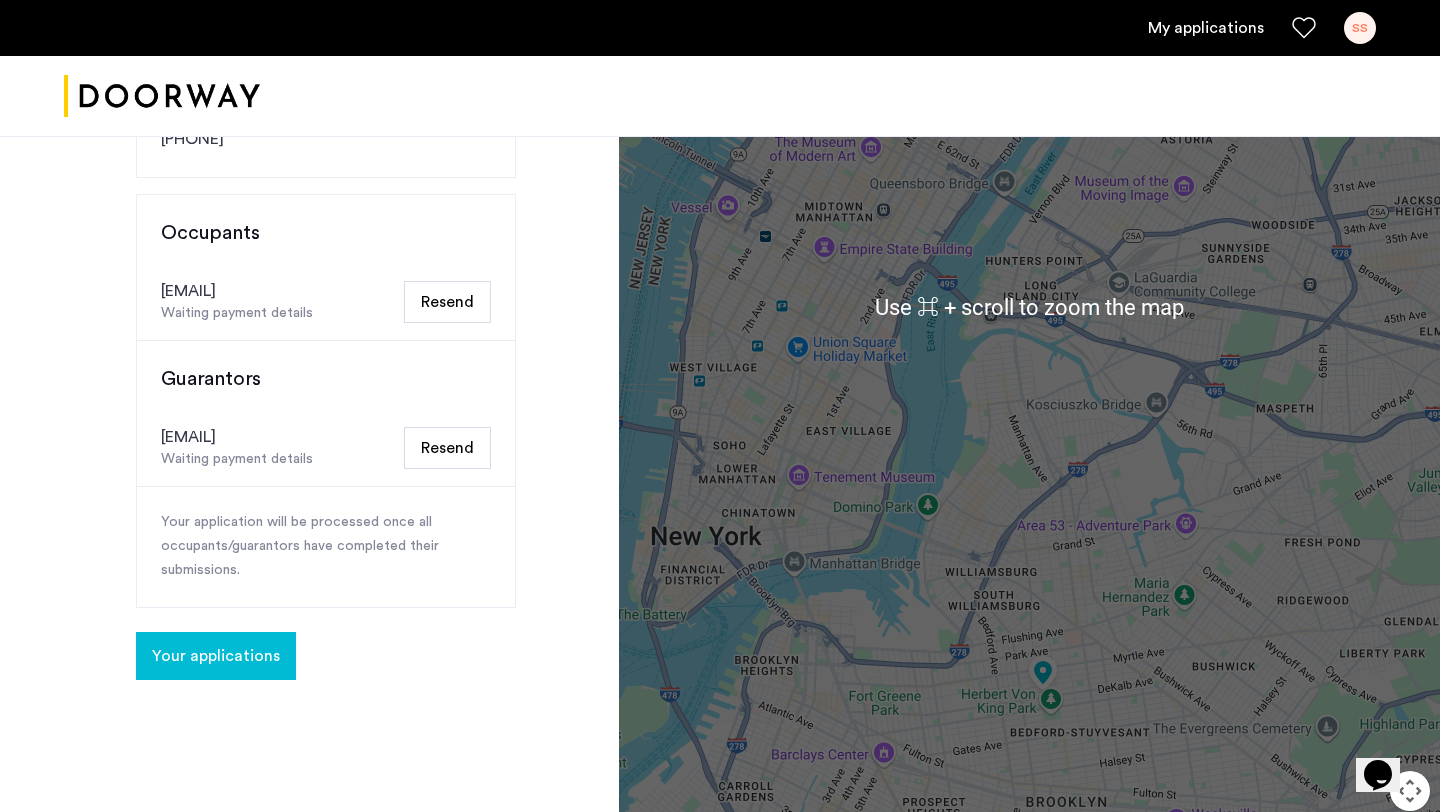 scroll, scrollTop: 416, scrollLeft: 0, axis: vertical 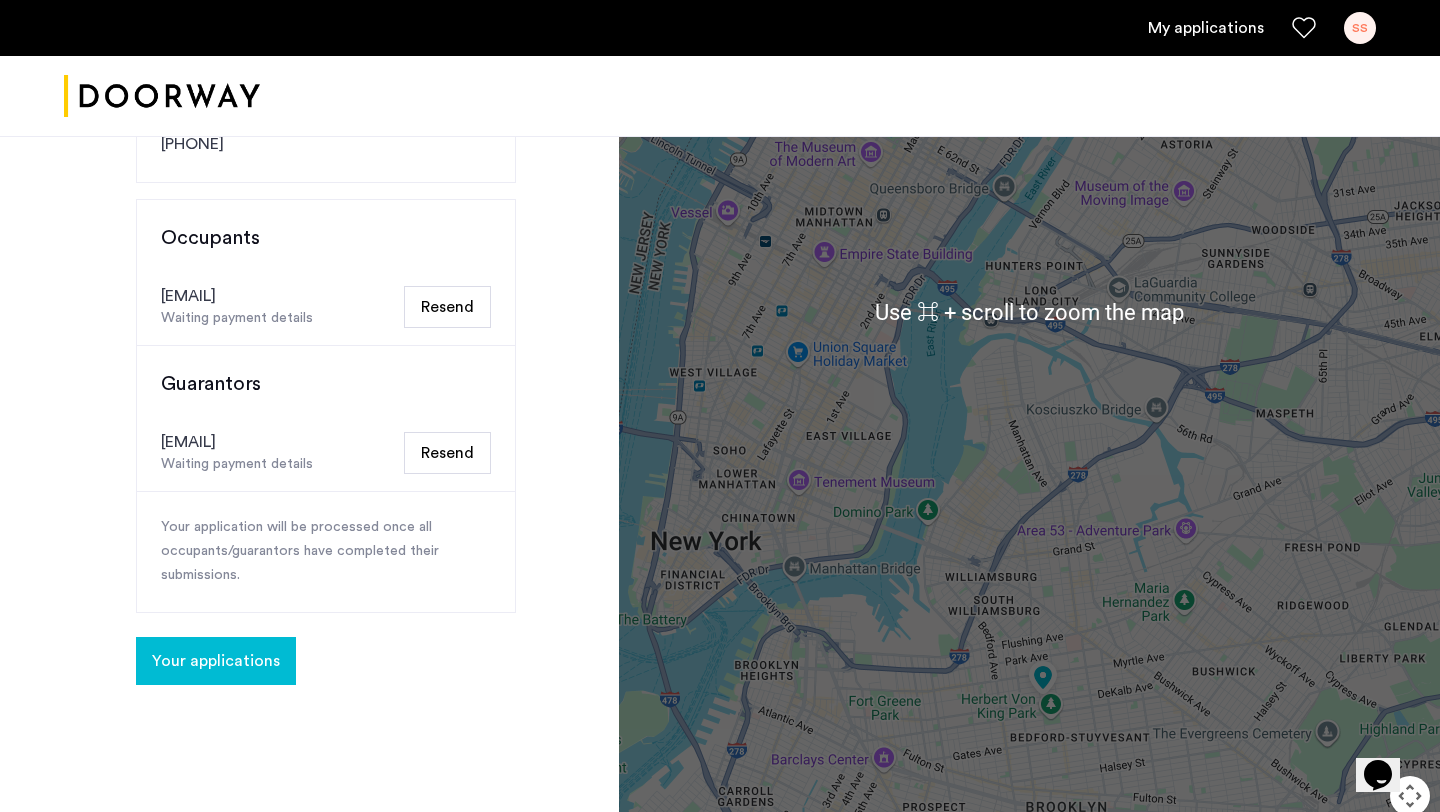 click at bounding box center (1029, 312) 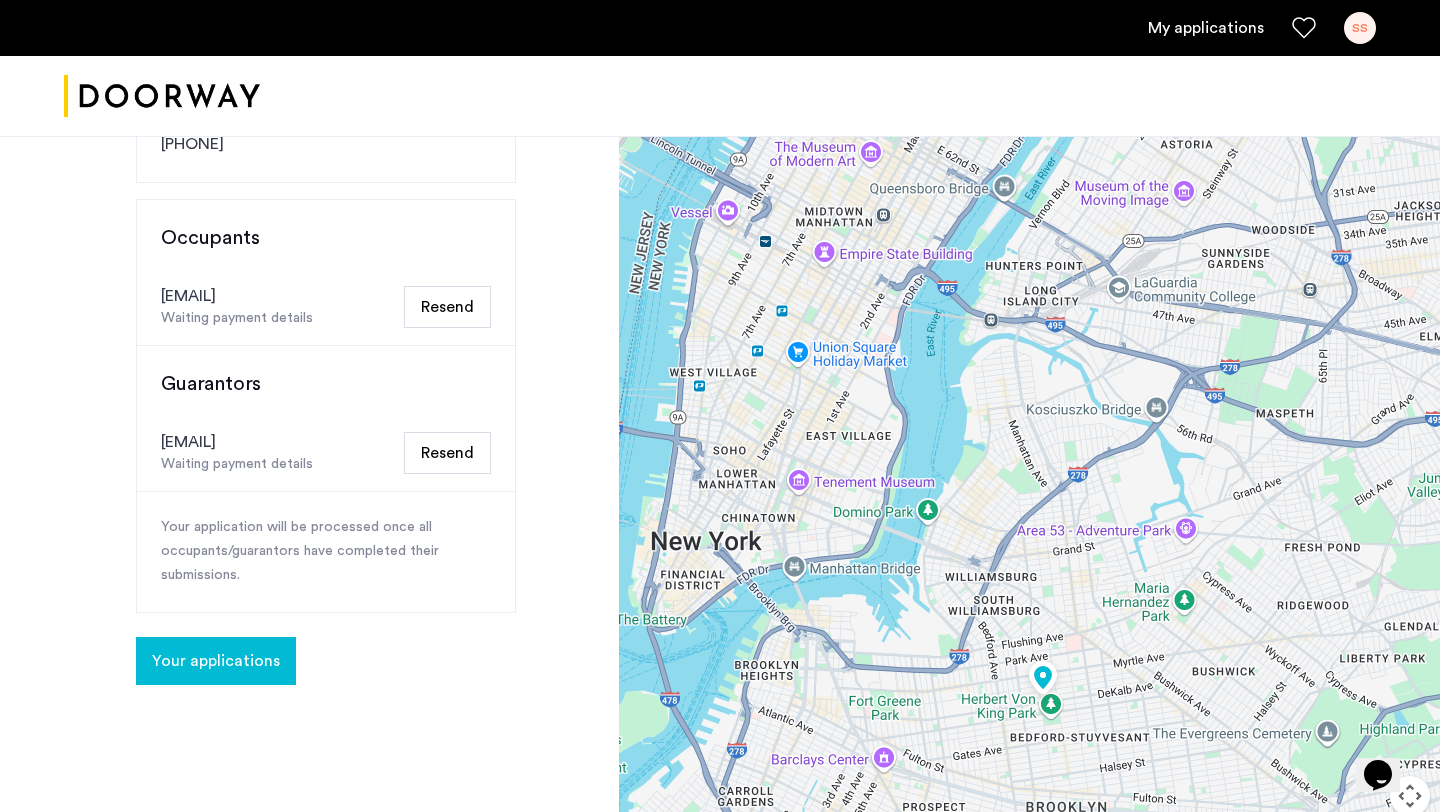 click on "Congratulations  Thank you for submitting your application. A representative will reach out to you within one business day  Your Agent Name  [FIRST] [LAST] Email [EMAIL] Phone number [PHONE] Occupants [EMAIL]  Waiting payment details   Resend  Guarantors [EMAIL]  Waiting payment details   Resend   Your application will be processed once all occupants/guarantors have completed their submissions.  Your applications" 